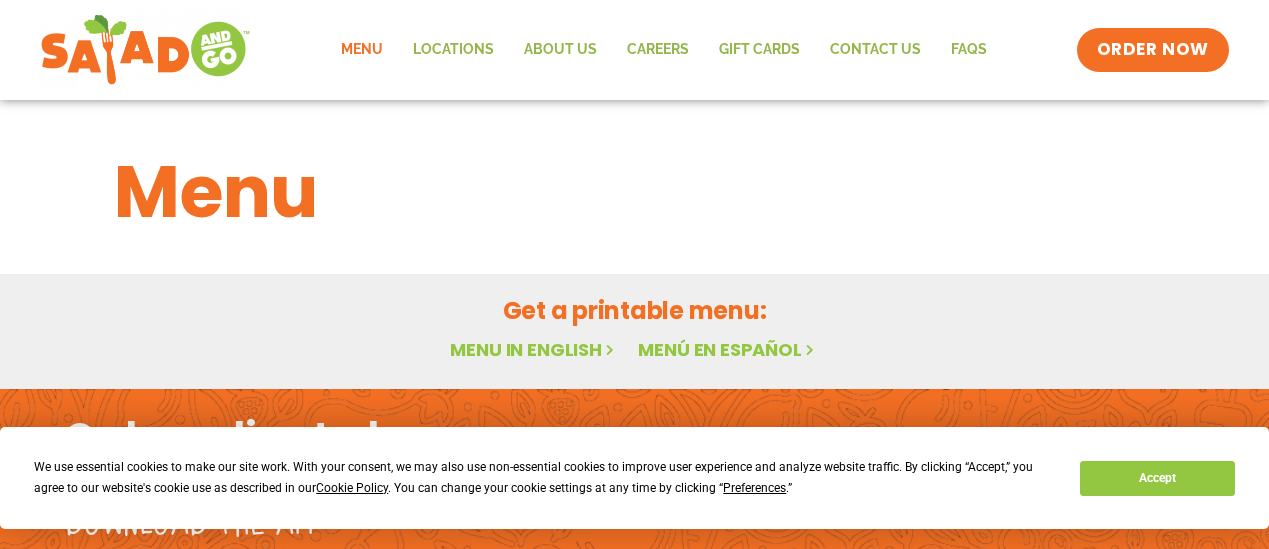 scroll, scrollTop: 0, scrollLeft: 0, axis: both 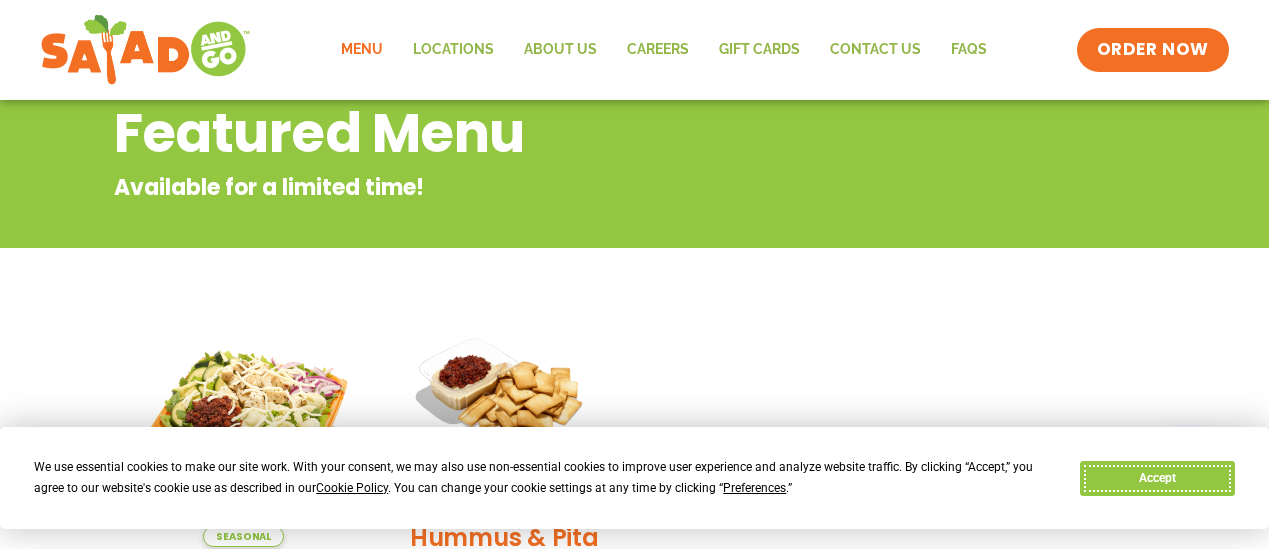 click on "Accept" at bounding box center (1157, 478) 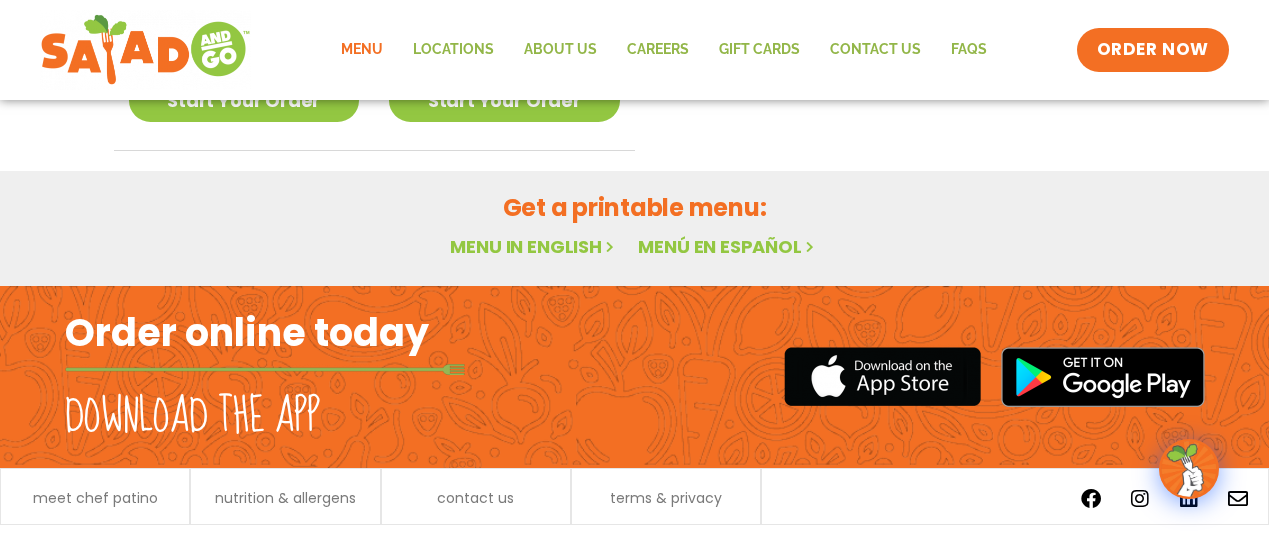 scroll, scrollTop: 896, scrollLeft: 0, axis: vertical 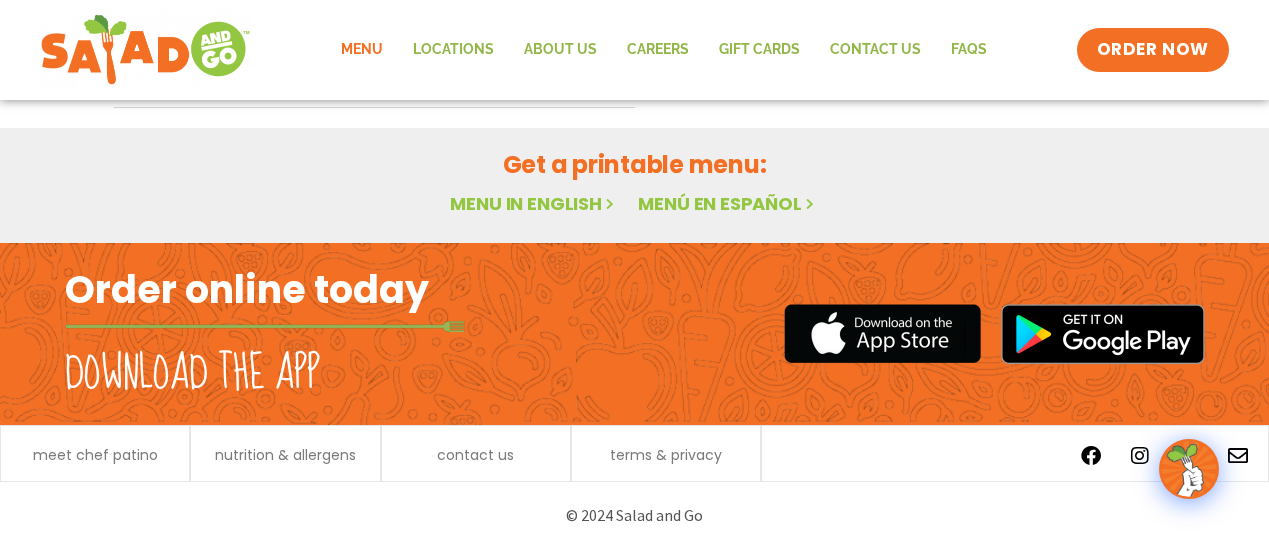 click on "Menu in English" at bounding box center (534, 203) 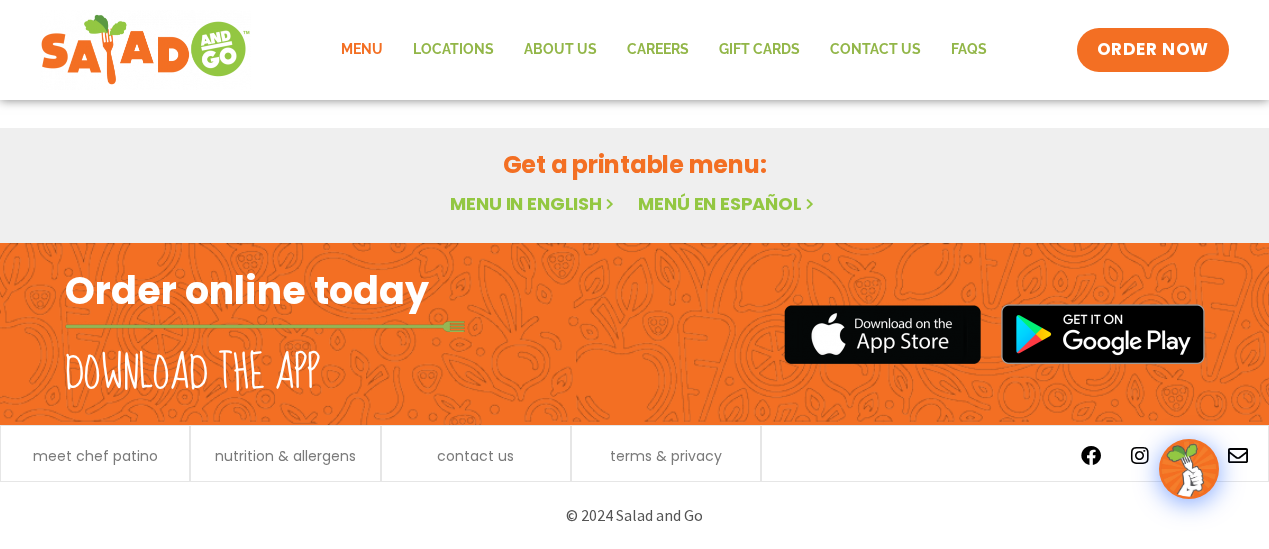 scroll, scrollTop: 146, scrollLeft: 0, axis: vertical 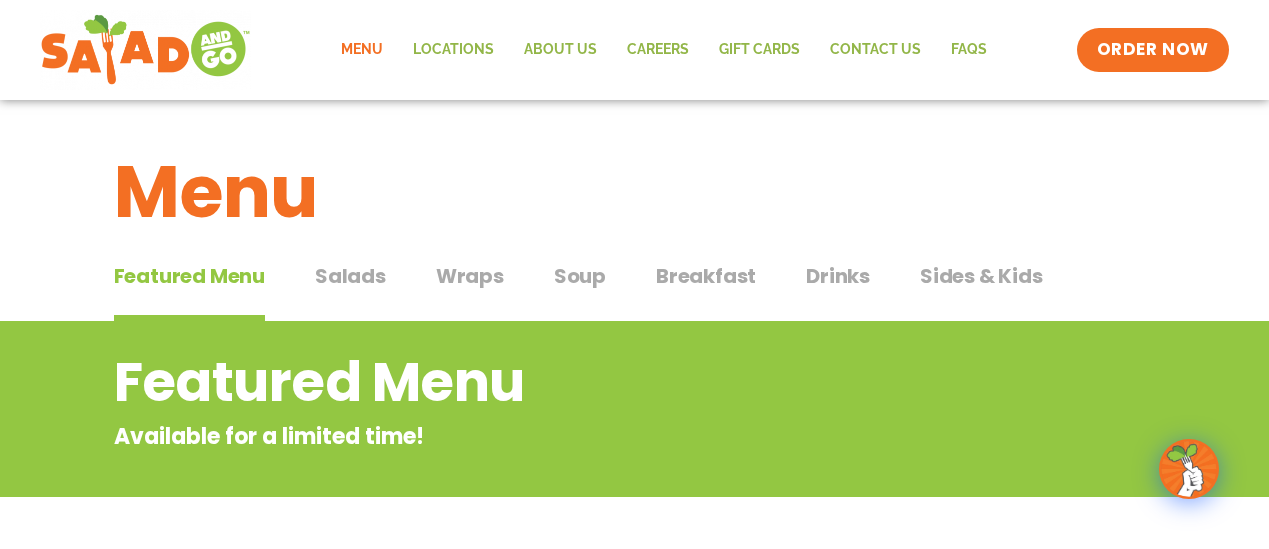 click on "Salads" at bounding box center (350, 276) 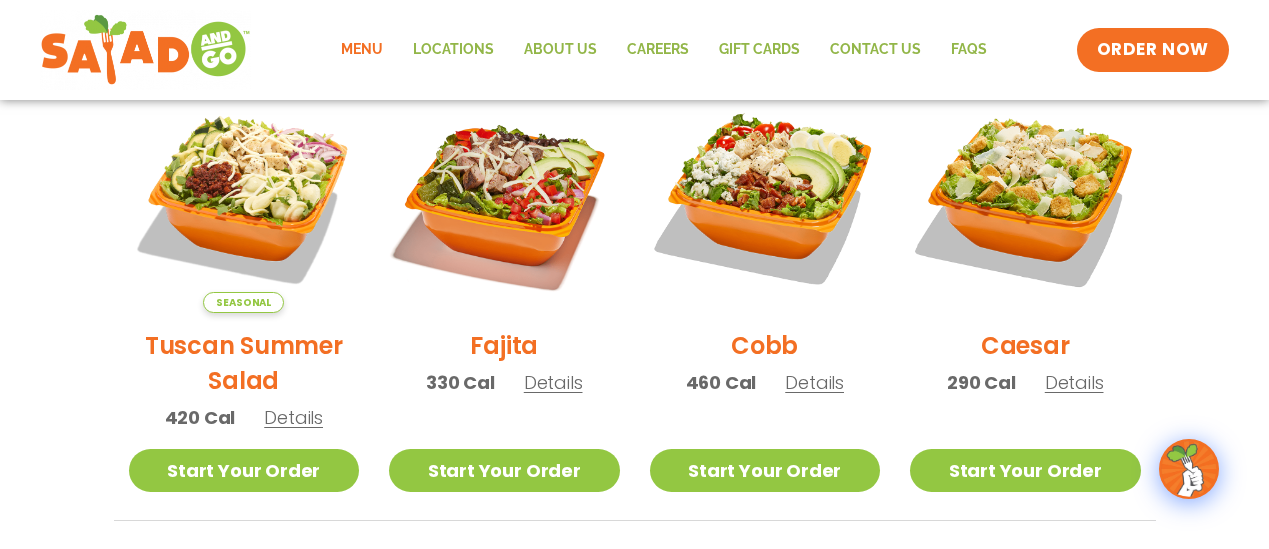 scroll, scrollTop: 566, scrollLeft: 0, axis: vertical 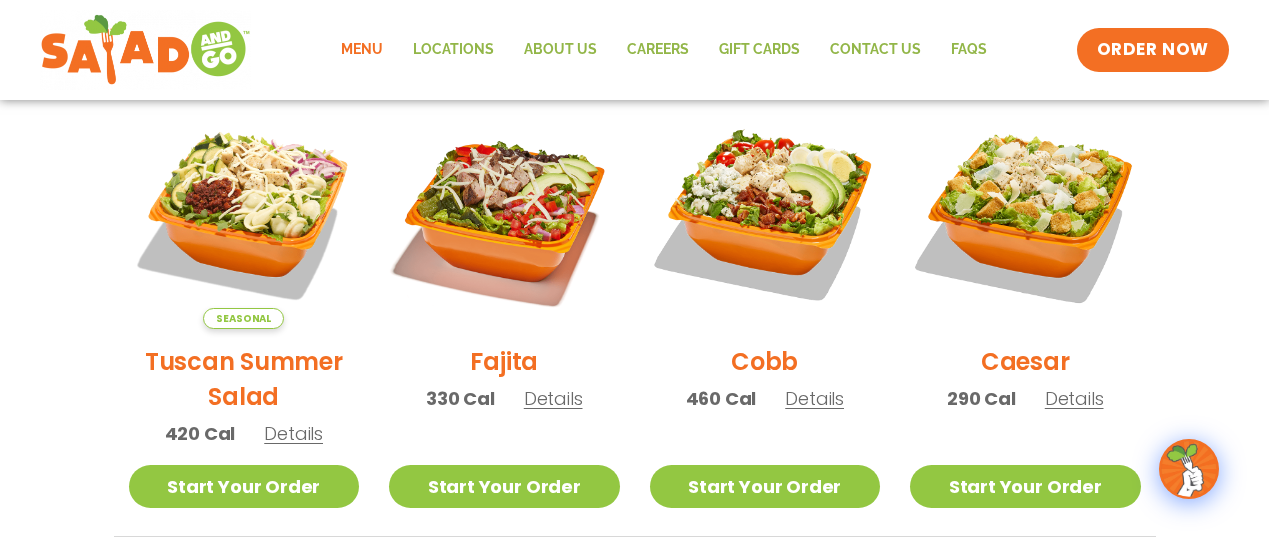 click on "Tuscan Summer Salad" at bounding box center (244, 379) 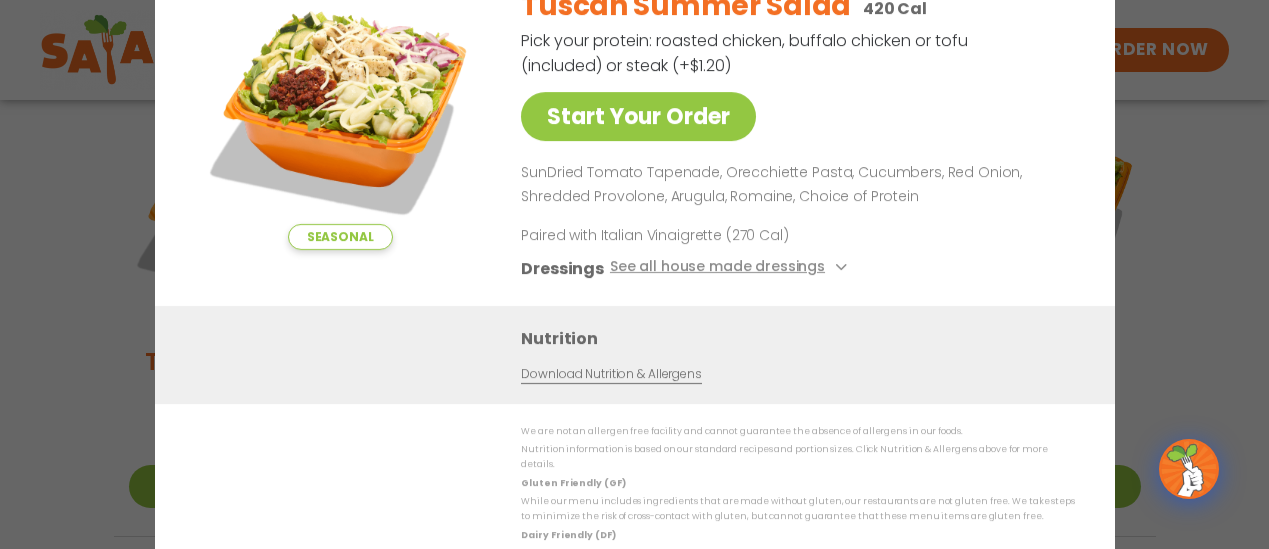 click on "Seasonal   Start Your Order Tuscan Summer Salad  420 Cal  Pick your protein: roasted chicken, buffalo chicken or tofu (included) or steak (+$1.20)   Start Your Order SunDried Tomato Tapenade, Orecchiette Pasta, Cucumbers, Red Onion, Shredded Provolone, Arugula, Romaine, Choice of Protein Paired with Italian Vinaigrette (270 Cal) Dressings   See all house made dressings    Italian Vinaigrette   Balsamic Vinaigrette GF DF V   BBQ Ranch GF   Caesar GF   Creamy Blue Cheese GF   Creamy Greek GF   Jalapeño Ranch GF   Ranch GF   Thai Peanut GF DF Nutrition   Download Nutrition & Allergens We are not an allergen free facility and cannot guarantee the absence of allergens in our foods. Nutrition information is based on our standard recipes and portion sizes. Click Nutrition & Allergens above for more details. Gluten Friendly (GF) Dairy Friendly (DF)" at bounding box center [634, 274] 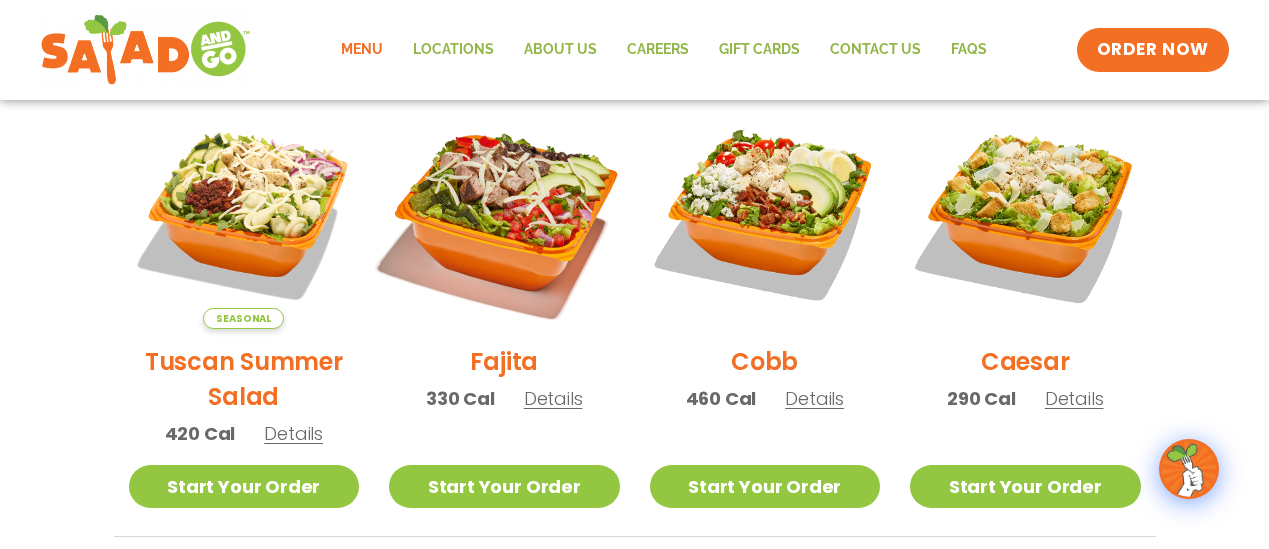 click at bounding box center [504, 213] 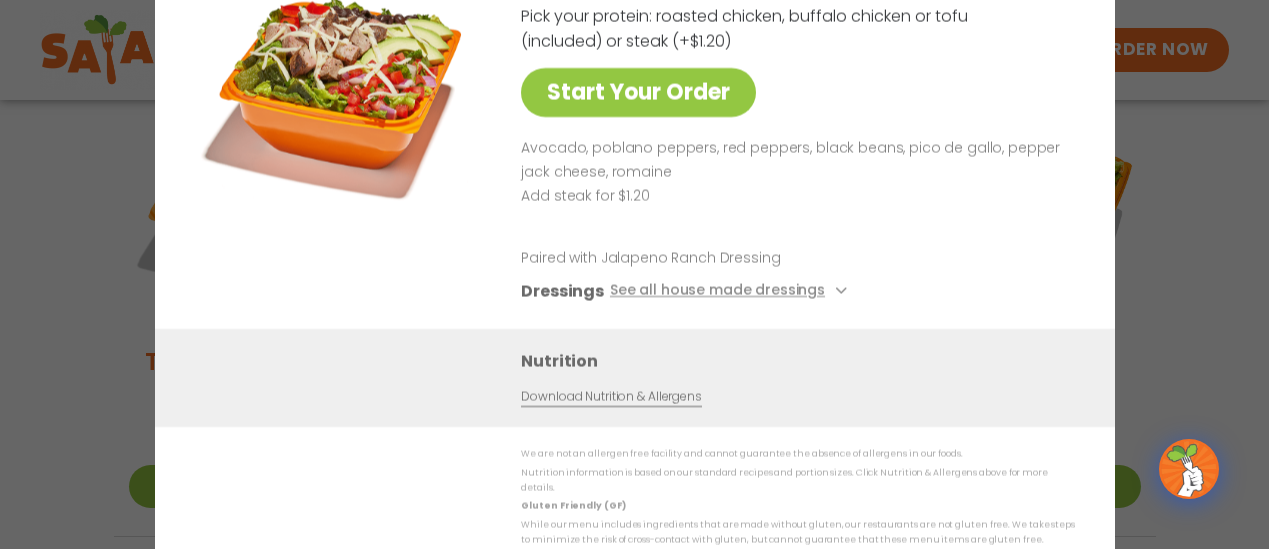 click on "Start Your Order Fajita Salad  330 Cal  Pick your protein: roasted chicken, buffalo chicken or tofu (included) or steak (+$1.20)   Start Your Order Avocado, poblano peppers, red peppers, black beans, pico de gallo, pepper jack cheese, romaine Add steak for $1.20   Paired with Jalapeno Ranch Dressing Dressings   See all house made dressings    Balsamic Vinaigrette GF DF V   BBQ Ranch GF   Caesar GF   Creamy Blue Cheese GF   Creamy Greek GF   Jalapeño Ranch GF   Ranch GF   Thai Peanut GF DF Nutrition   Download Nutrition & Allergens We are not an allergen free facility and cannot guarantee the absence of allergens in our foods. Nutrition information is based on our standard recipes and portion sizes. Click Nutrition & Allergens above for more details. Gluten Friendly (GF) While our menu includes ingredients that are made without gluten, our restaurants are not gluten free. We take steps to minimize the risk of cross-contact with gluten, but cannot guarantee that these menu items are gluten free." at bounding box center [634, 274] 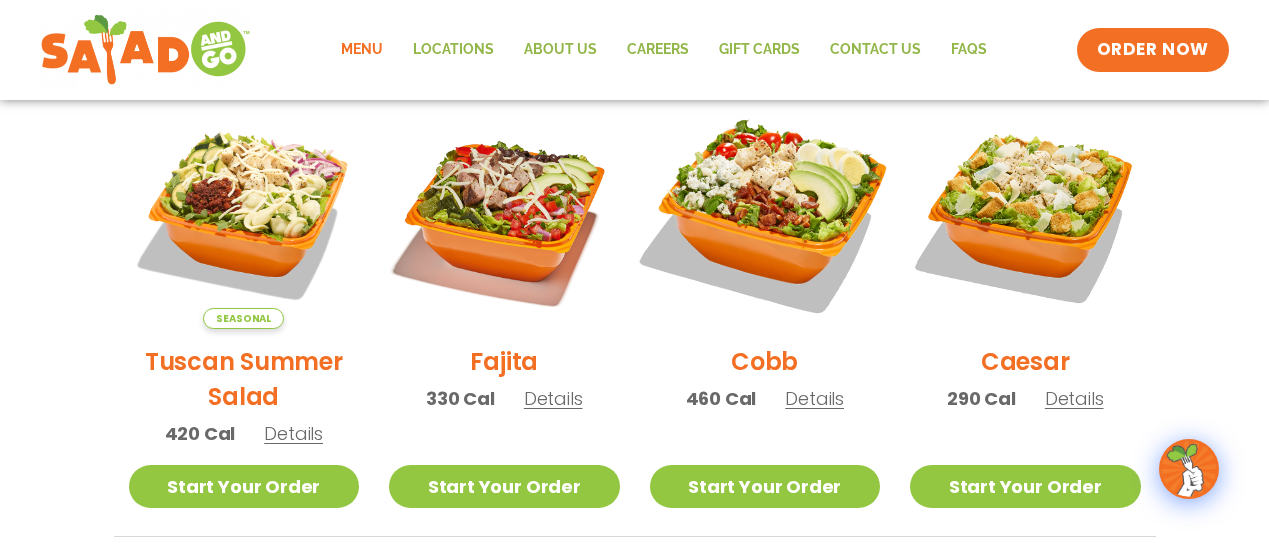 click at bounding box center [764, 213] 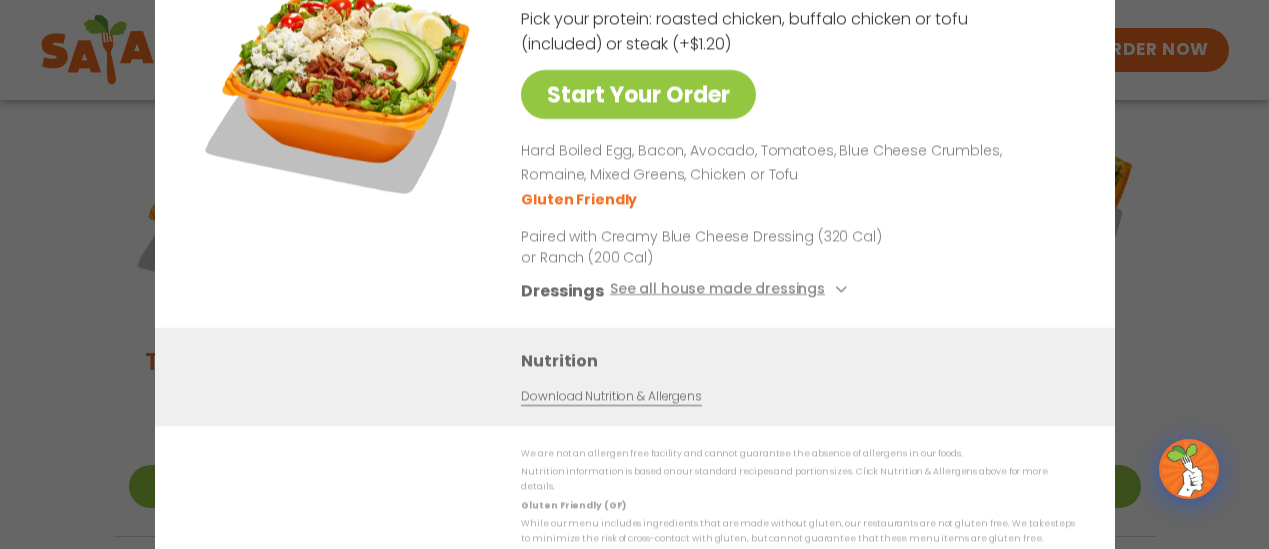 click on "Start Your Order Cobb Salad  460 Cal  Pick your protein: roasted chicken, buffalo chicken or tofu (included) or steak (+$1.20)   Start Your Order Hard Boiled Egg, Bacon, Avocado, Tomatoes, Blue Cheese Crumbles, Romaine, Mixed Greens, Chicken or Tofu Gluten Friendly Paired with Creamy Blue Cheese Dressing (320 Cal) or Ranch (200 Cal) Dressings   See all house made dressings    Creamy Blue Cheese GF   Balsamic Vinaigrette GF DF V   BBQ Ranch GF   Caesar GF   Creamy Greek GF   Jalapeño Ranch GF   Ranch GF   Thai Peanut GF DF Nutrition   Download Nutrition & Allergens We are not an allergen free facility and cannot guarantee the absence of allergens in our foods. Nutrition information is based on our standard recipes and portion sizes. Click Nutrition & Allergens above for more details. Gluten Friendly (GF) Dairy Friendly (DF)" at bounding box center [634, 274] 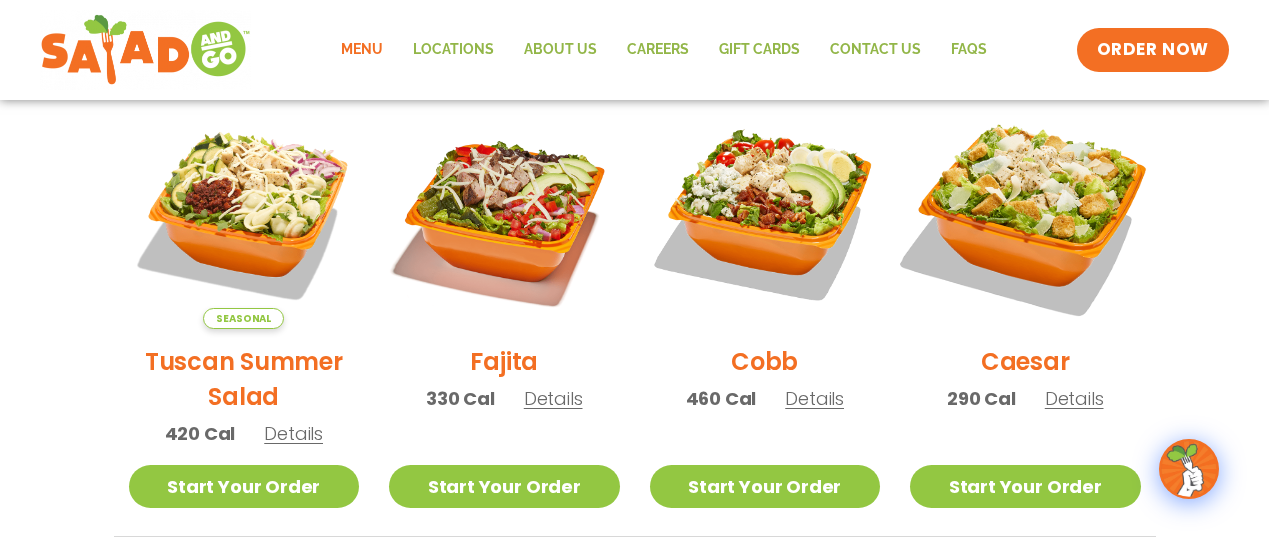 click at bounding box center (1025, 213) 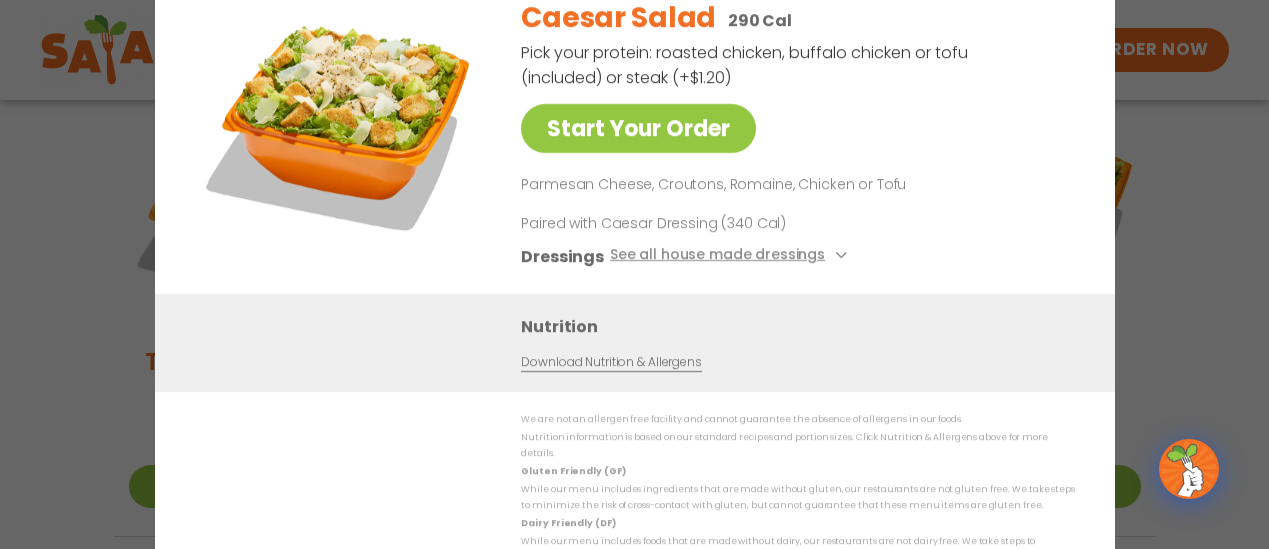 click on "Start Your Order Caesar Salad  290 Cal  Pick your protein: roasted chicken, buffalo chicken or tofu (included) or steak (+$1.20)   Start Your Order Parmesan Cheese, Croutons, Romaine, Chicken or Tofu Paired with Caesar Dressing (340 Cal) Dressings   See all house made dressings    Caesar GF   Balsamic Vinaigrette GF DF V   BBQ Ranch GF   Creamy Blue Cheese GF   Creamy Greek GF   Jalapeño Ranch GF   Ranch GF   Thai Peanut GF DF Nutrition   Download Nutrition & Allergens We are not an allergen free facility and cannot guarantee the absence of allergens in our foods. Nutrition information is based on our standard recipes and portion sizes. Click Nutrition & Allergens above for more details. Gluten Friendly (GF) While our menu includes ingredients that are made without gluten, our restaurants are not gluten free. We take steps to minimize the risk of cross-contact with gluten, but cannot guarantee that these menu items are gluten free. Dairy Friendly (DF)" at bounding box center [634, 274] 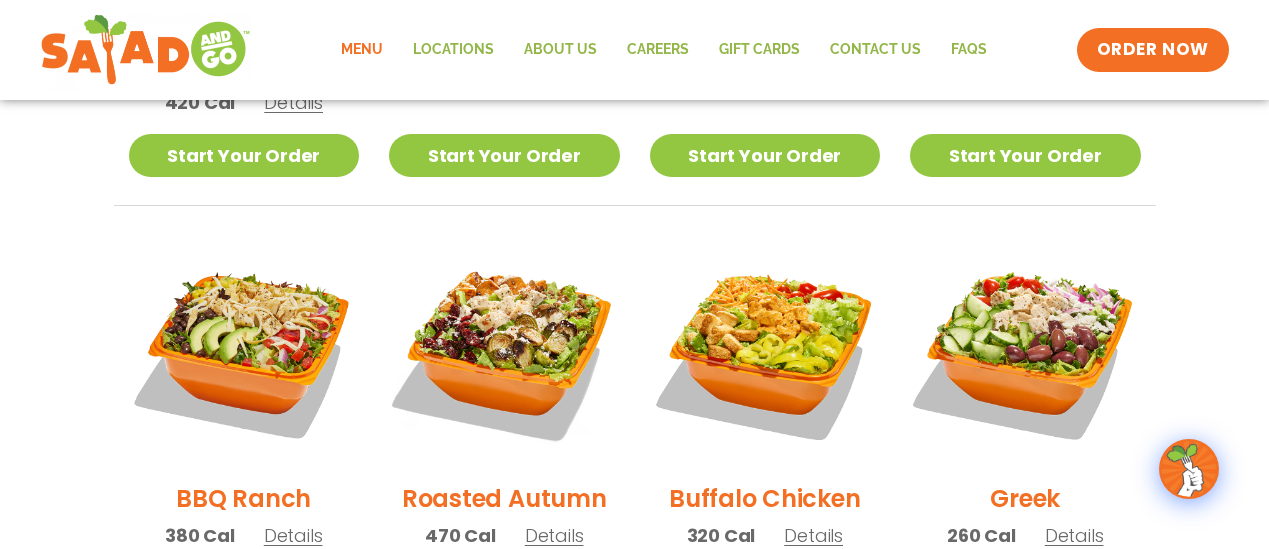 scroll, scrollTop: 903, scrollLeft: 0, axis: vertical 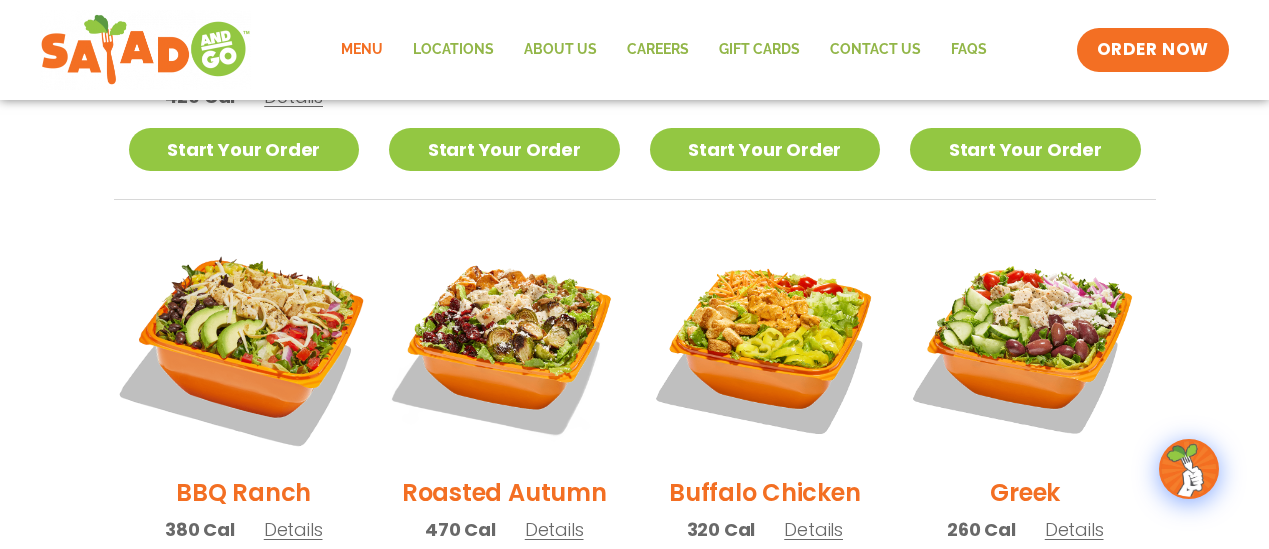 click at bounding box center [243, 344] 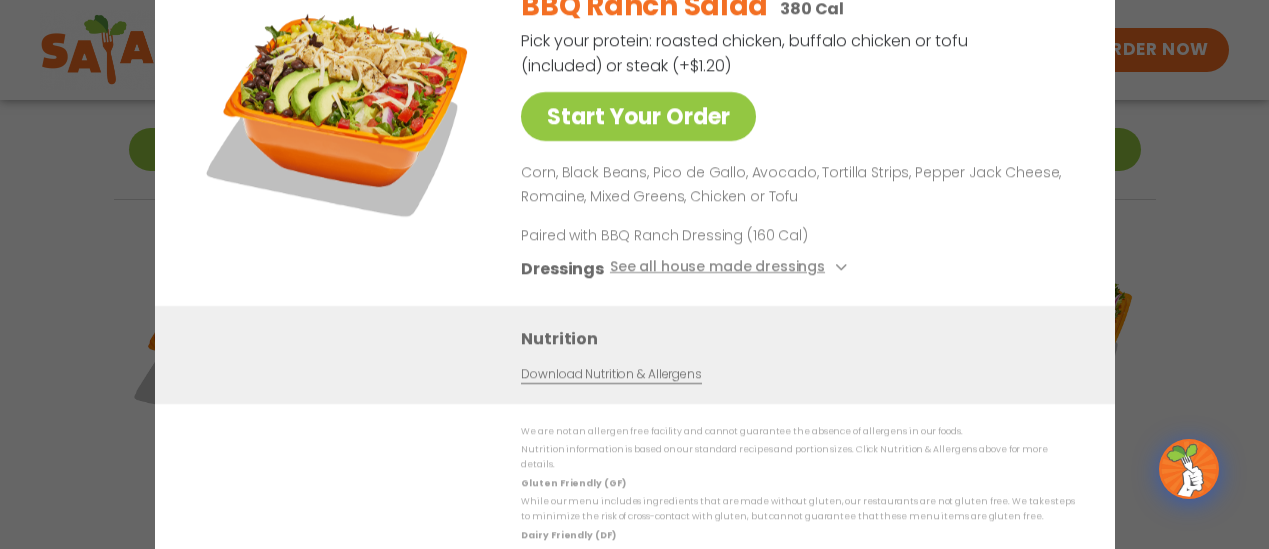 click on "Start Your Order BBQ Ranch Salad  380 Cal  Pick your protein: roasted chicken, buffalo chicken or tofu (included) or steak (+$1.20)   Start Your Order Corn, Black Beans, Pico de Gallo, Avocado, Tortilla Strips, Pepper Jack Cheese, Romaine, Mixed Greens, Chicken or Tofu Paired with BBQ Ranch Dressing (160 Cal) Dressings   See all house made dressings    BBQ Ranch GF   Balsamic Vinaigrette GF DF V   Caesar GF   Creamy Blue Cheese GF   Creamy Greek GF   Jalapeño Ranch GF   Ranch GF   Thai Peanut GF DF Nutrition   Download Nutrition & Allergens We are not an allergen free facility and cannot guarantee the absence of allergens in our foods. Nutrition information is based on our standard recipes and portion sizes. Click Nutrition & Allergens above for more details. Gluten Friendly (GF) Dairy Friendly (DF)" at bounding box center [634, 274] 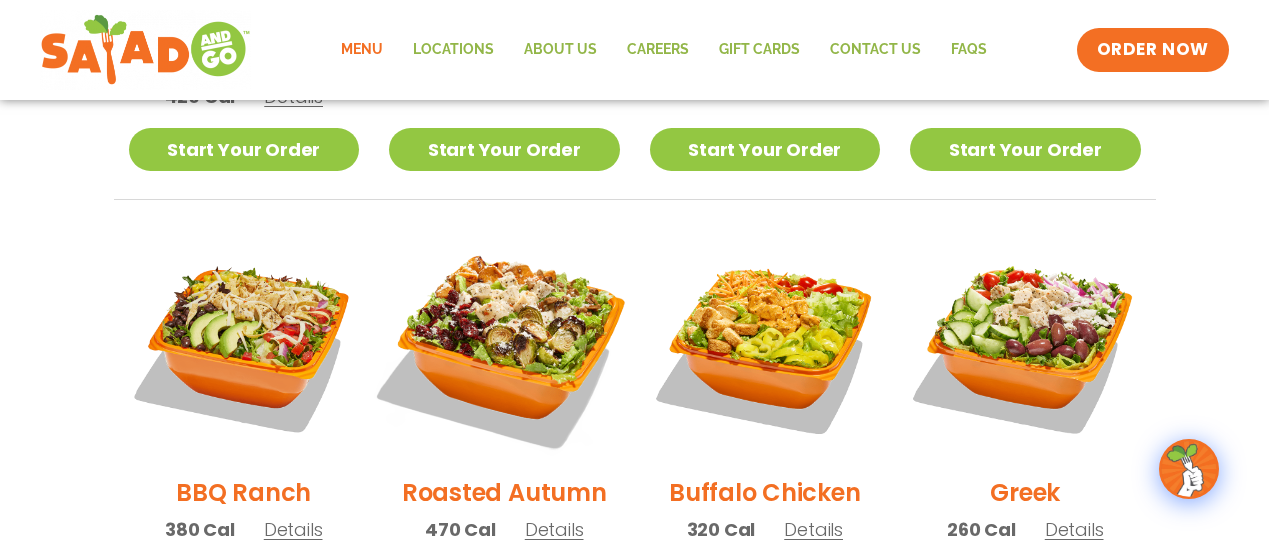 click at bounding box center [504, 344] 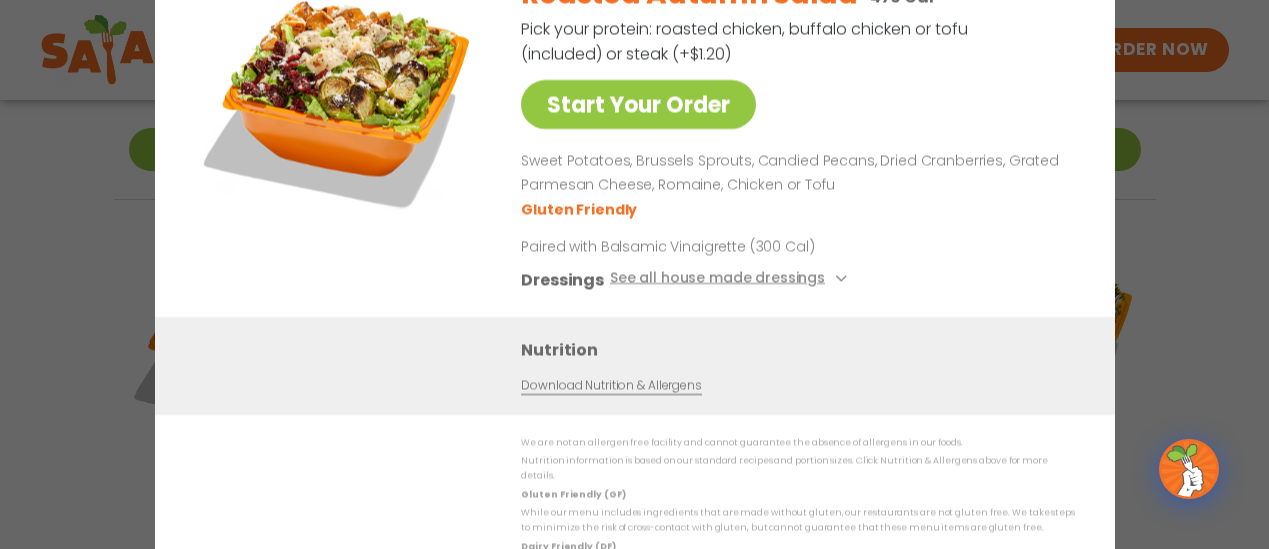 click on "Start Your Order Roasted Autumn Salad  470 Cal  Pick your protein: roasted chicken, buffalo chicken or tofu (included) or steak (+$1.20)   Start Your Order Sweet Potatoes, Brussels Sprouts, Candied Pecans, Dried Cranberries, Grated Parmesan Cheese, Romaine, Chicken or Tofu Gluten Friendly Paired with Balsamic Vinaigrette (300 Cal) Dressings   See all house made dressings    Caesar GF   Balsamic Vinaigrette GF DF V   BBQ Ranch GF   Creamy Blue Cheese GF   Creamy Greek GF   Jalapeño Ranch GF   Ranch GF   Thai Peanut GF DF Nutrition   Download Nutrition & Allergens We are not an allergen free facility and cannot guarantee the absence of allergens in our foods. Nutrition information is based on our standard recipes and portion sizes. Click Nutrition & Allergens above for more details. Gluten Friendly (GF) Dairy Friendly (DF)" at bounding box center (634, 274) 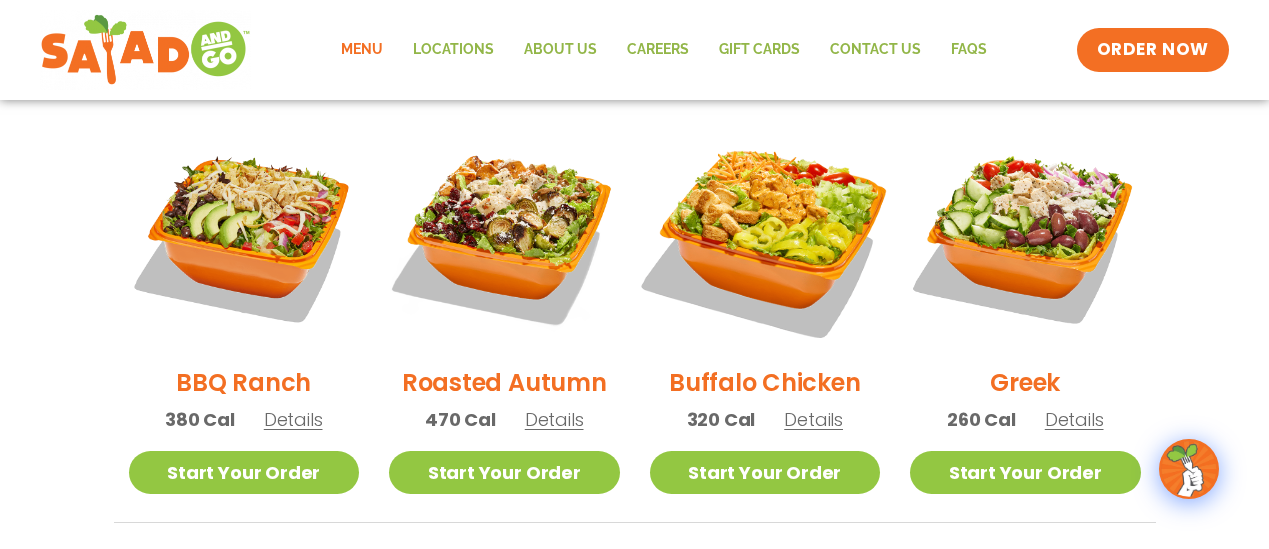 scroll, scrollTop: 1027, scrollLeft: 0, axis: vertical 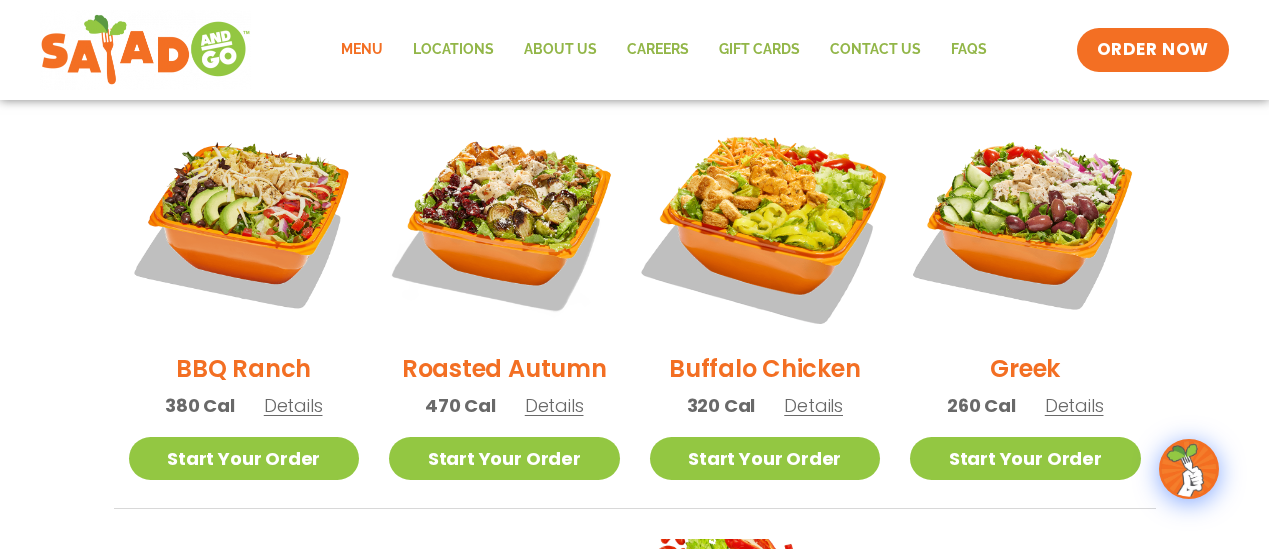 click at bounding box center (764, 220) 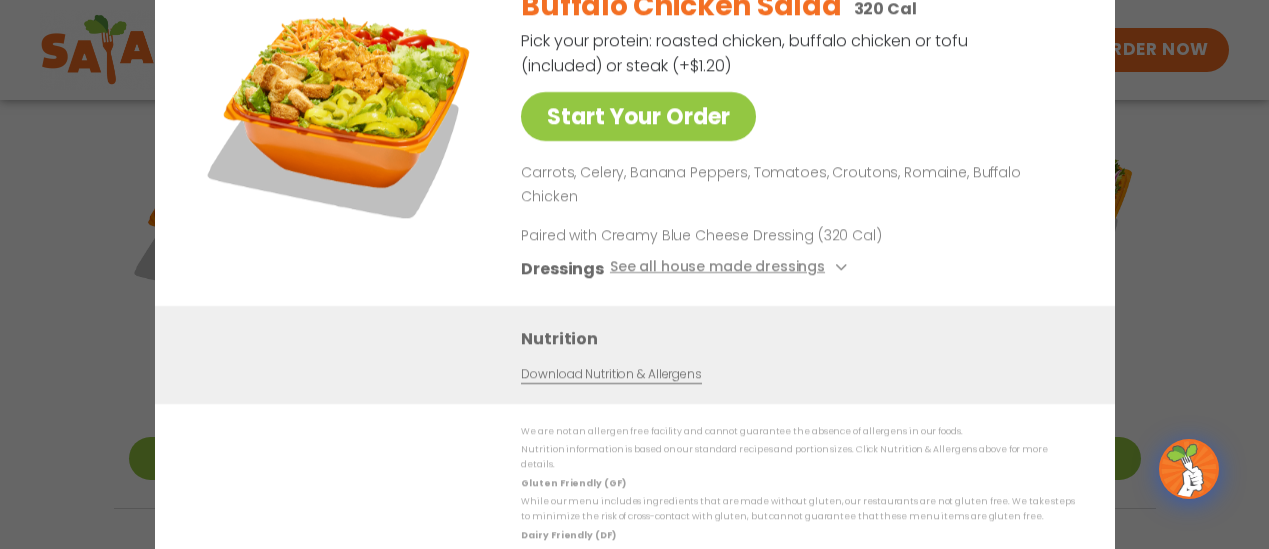 click on "Start Your Order Buffalo Chicken Salad  320 Cal  Pick your protein: roasted chicken, buffalo chicken or tofu (included) or steak (+$1.20)   Start Your Order Carrots, Celery, Banana Peppers, Tomatoes, Croutons, Romaine, Buffalo Chicken Paired with Creamy Blue Cheese Dressing (320 Cal) Dressings   See all house made dressings    Creamy Blue Cheese GF   Balsamic Vinaigrette GF DF V   BBQ Ranch GF   Caesar GF   Creamy Greek GF   Jalapeño Ranch GF   Ranch GF   Thai Peanut GF DF Nutrition   Download Nutrition & Allergens We are not an allergen free facility and cannot guarantee the absence of allergens in our foods. Nutrition information is based on our standard recipes and portion sizes. Click Nutrition & Allergens above for more details. Gluten Friendly (GF) While our menu includes ingredients that are made without gluten, our restaurants are not gluten free. We take steps to minimize the risk of cross-contact with gluten, but cannot guarantee that these menu items are gluten free. Dairy Friendly (DF)" at bounding box center [634, 274] 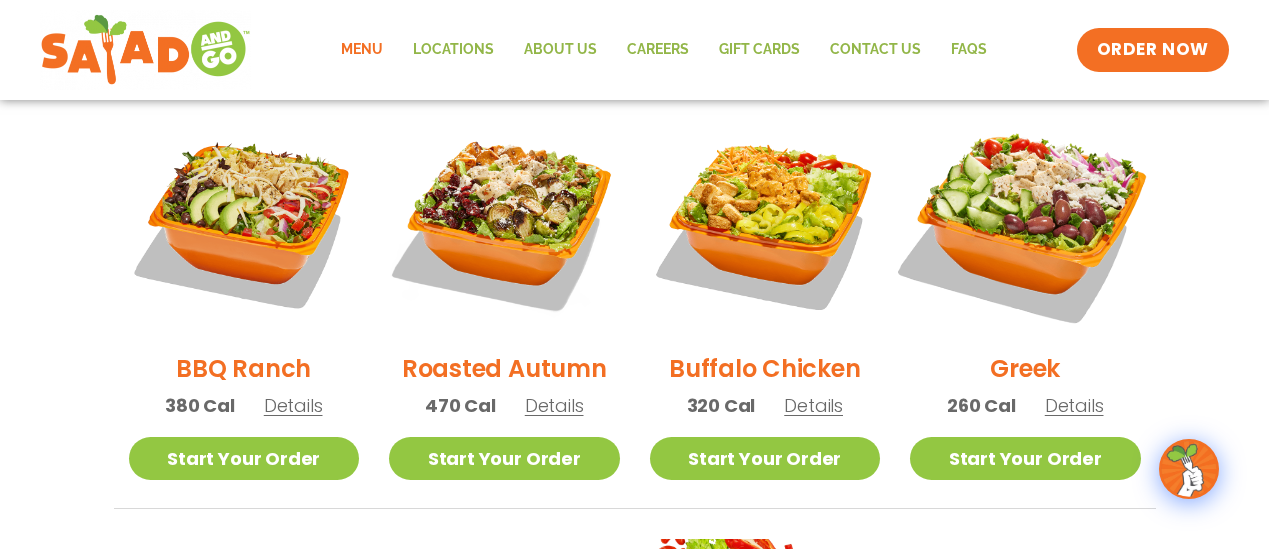 click at bounding box center (1025, 220) 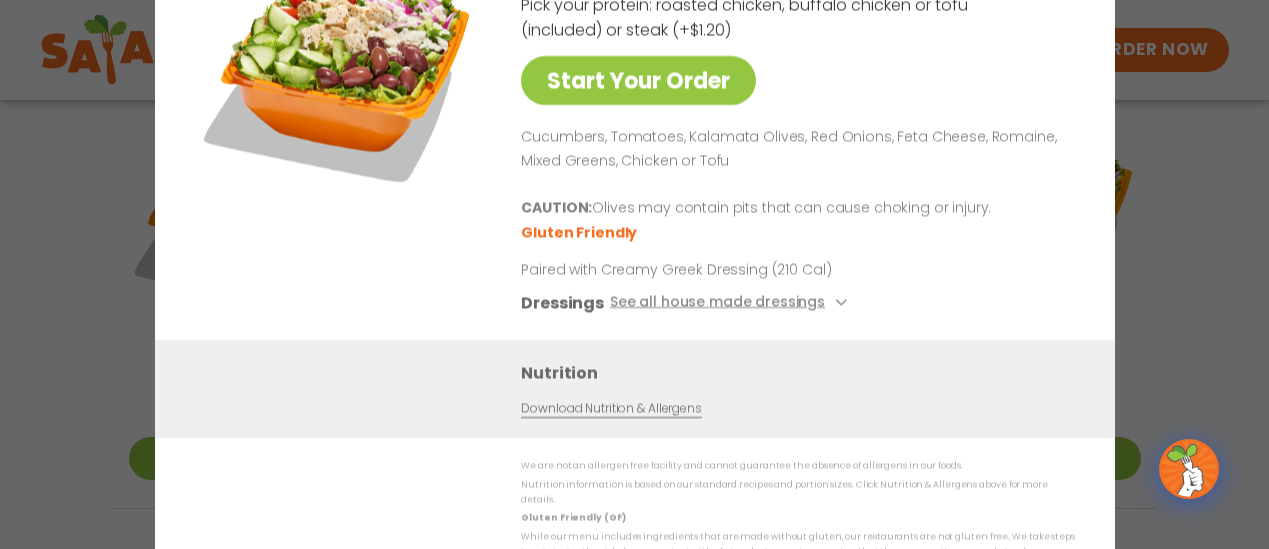 click on "Start Your Order Greek Salad  260 Cal  Pick your protein: roasted chicken, buffalo chicken or tofu (included) or steak (+$1.20)   Start Your Order Cucumbers, Tomatoes, Kalamata Olives, Red Onions, Feta Cheese, Romaine, Mixed Greens, Chicken or Tofu   CAUTION:  Olives may contain pits that can cause choking or injury. Gluten Friendly Paired with Creamy Greek Dressing (210 Cal) Dressings   See all house made dressings    Creamy Greek GF   Balsamic Vinaigrette GF DF V   BBQ Ranch GF   Caesar GF   Creamy Blue Cheese GF   Jalapeño Ranch GF   Ranch GF   Thai Peanut GF DF Nutrition   Download Nutrition & Allergens We are not an allergen free facility and cannot guarantee the absence of allergens in our foods. Nutrition information is based on our standard recipes and portion sizes. Click Nutrition & Allergens above for more details. Gluten Friendly (GF) Dairy Friendly (DF)" at bounding box center [634, 274] 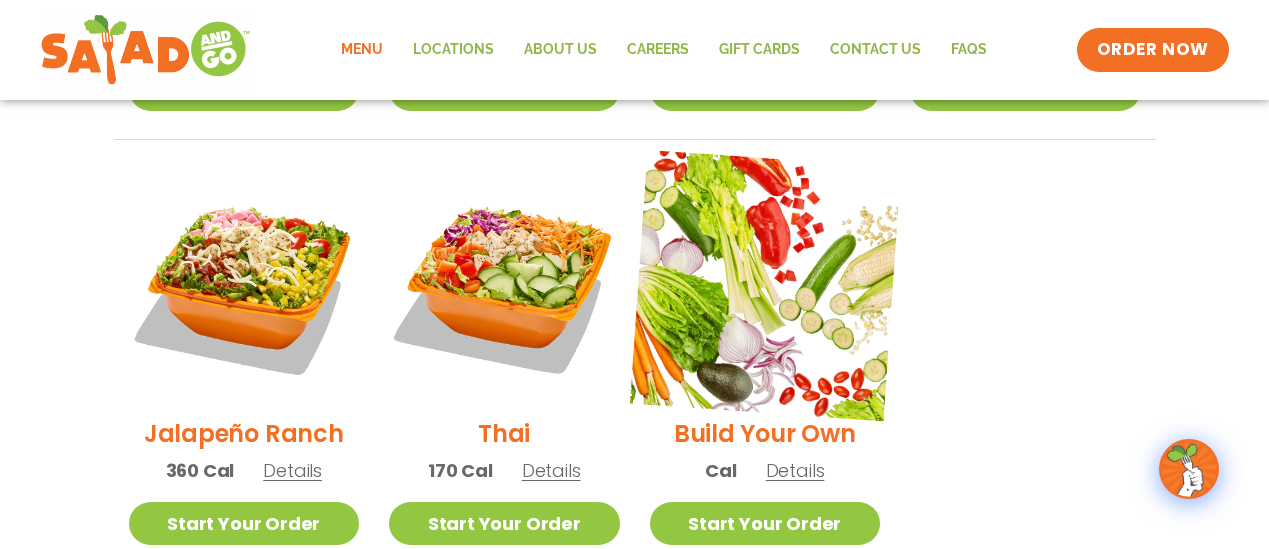 scroll, scrollTop: 1427, scrollLeft: 0, axis: vertical 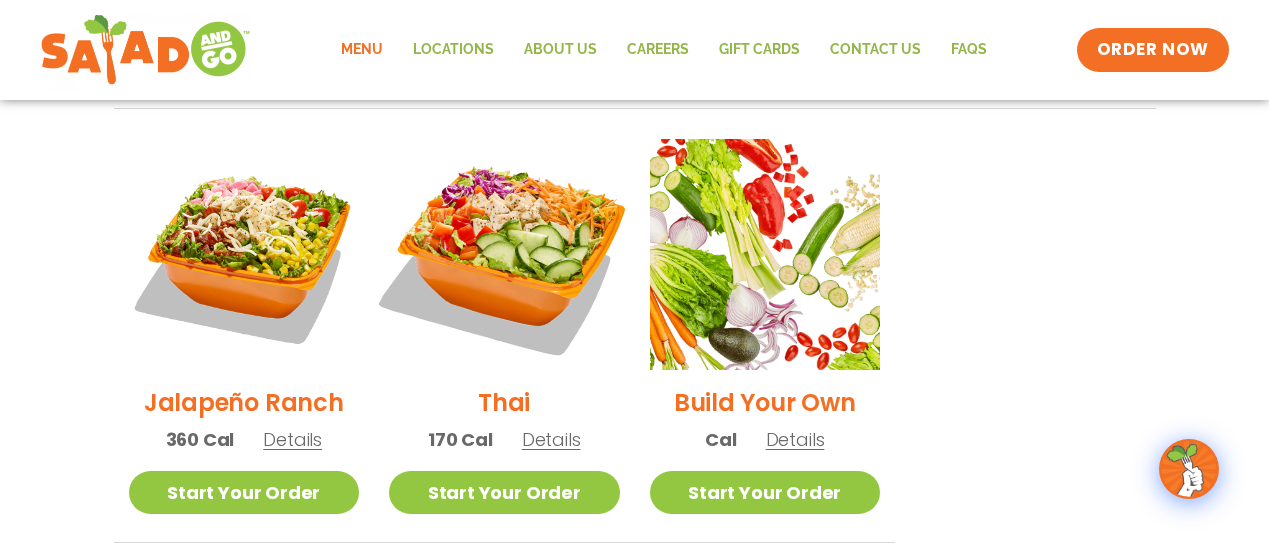 click at bounding box center [504, 254] 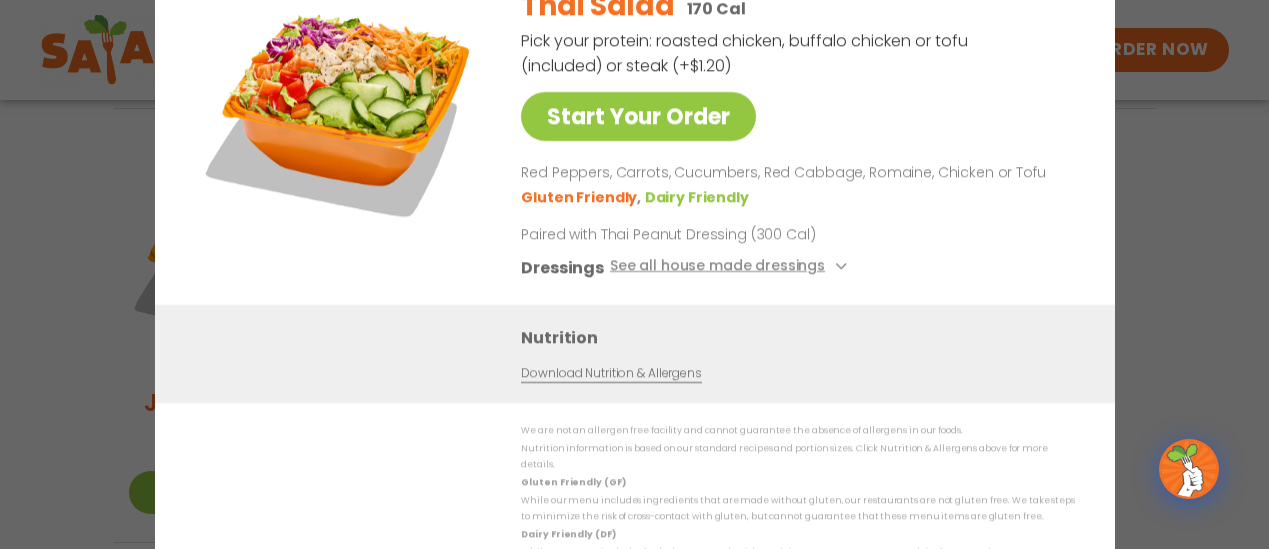 click on "Start Your Order Thai Salad  170 Cal  Pick your protein: roasted chicken, buffalo chicken or tofu (included) or steak (+$1.20)   Start Your Order Red Peppers, Carrots, Cucumbers, Red Cabbage, Romaine, Chicken or Tofu Gluten Friendly Dairy Friendly Paired with Thai Peanut Dressing (300 Cal) Dressings   See all house made dressings    Thai Peanut GF DF   Balsamic Vinaigrette GF DF V   BBQ Ranch GF   Caesar GF   Creamy Blue Cheese GF   Creamy Greek GF   Jalapeño Ranch GF   Ranch GF Nutrition   Download Nutrition & Allergens We are not an allergen free facility and cannot guarantee the absence of allergens in our foods. Nutrition information is based on our standard recipes and portion sizes. Click Nutrition & Allergens above for more details. Gluten Friendly (GF) While our menu includes ingredients that are made without gluten, our restaurants are not gluten free. We take steps to minimize the risk of cross-contact with gluten, but cannot guarantee that these menu items are gluten free." at bounding box center (634, 274) 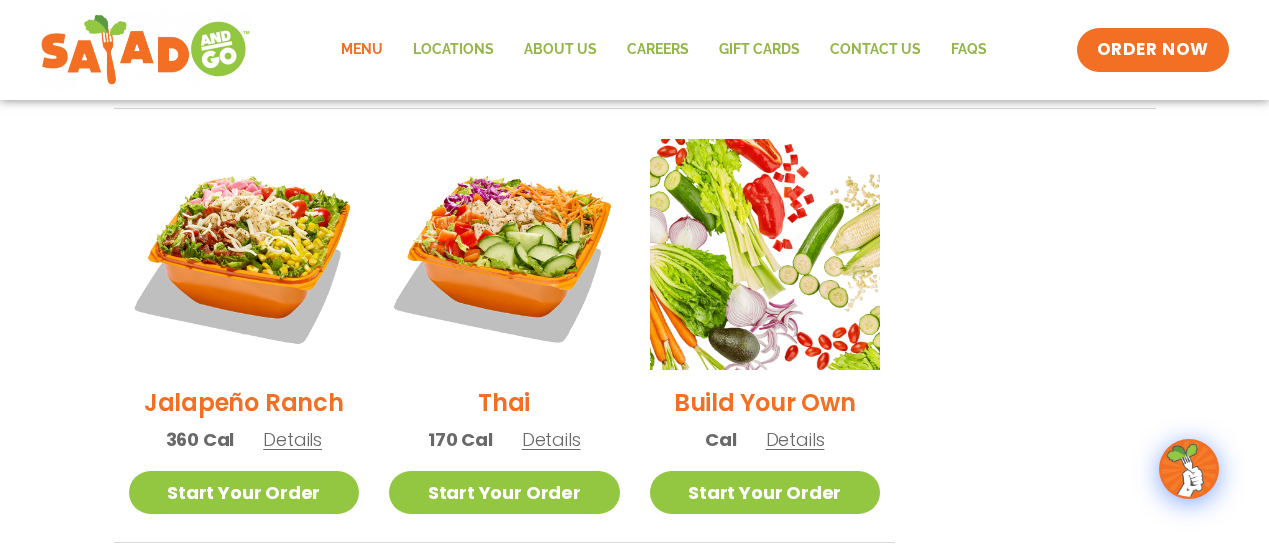 scroll, scrollTop: 1420, scrollLeft: 0, axis: vertical 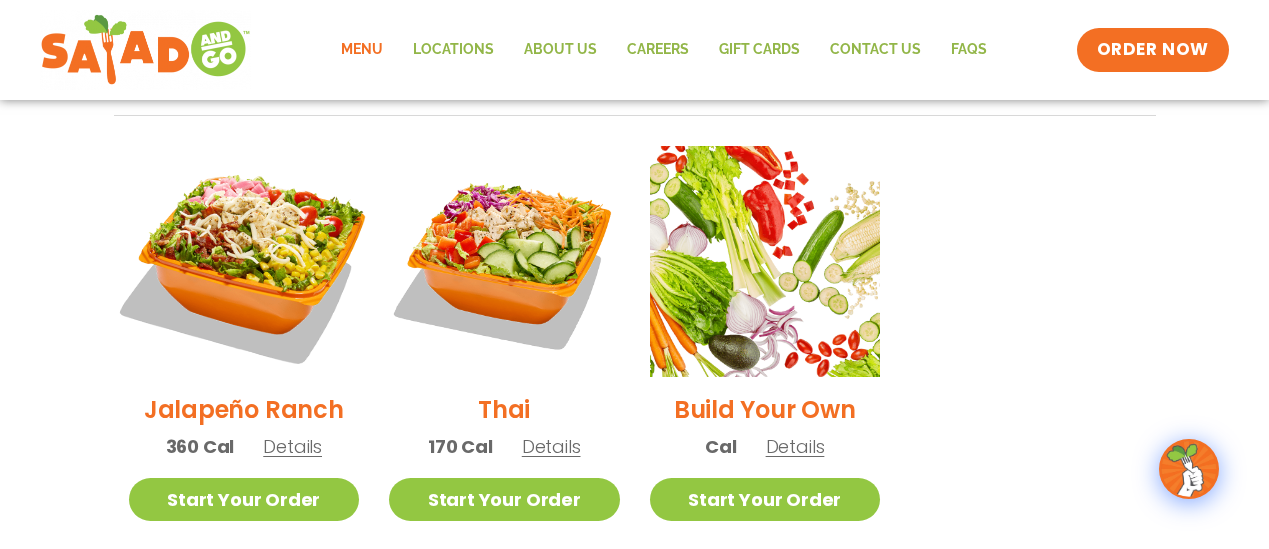 click at bounding box center [243, 261] 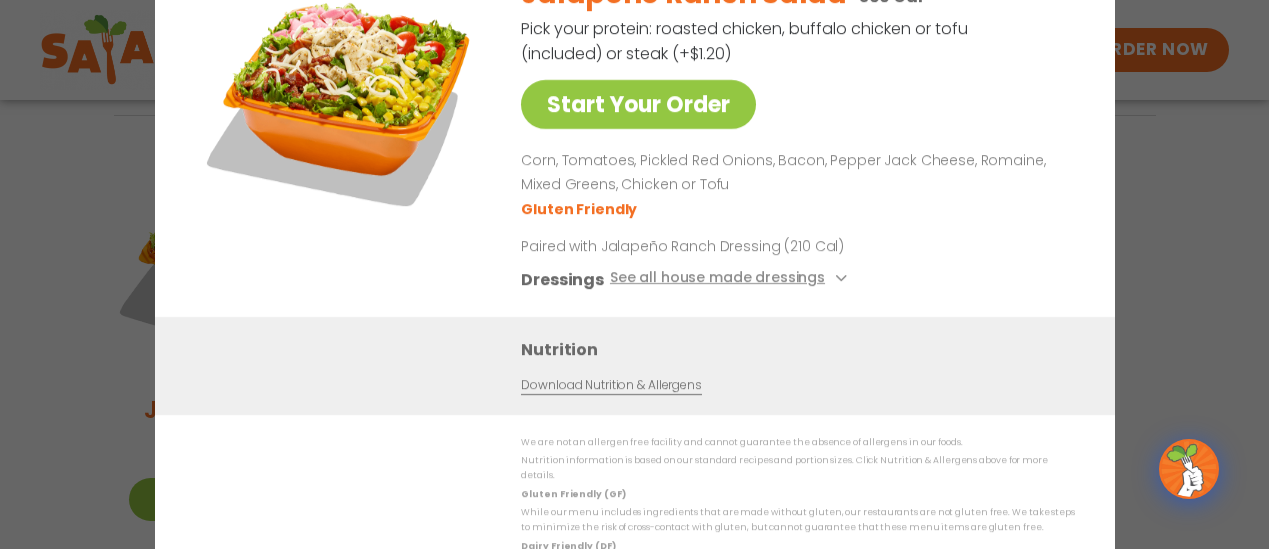 click on "Start Your Order" at bounding box center (340, 137) 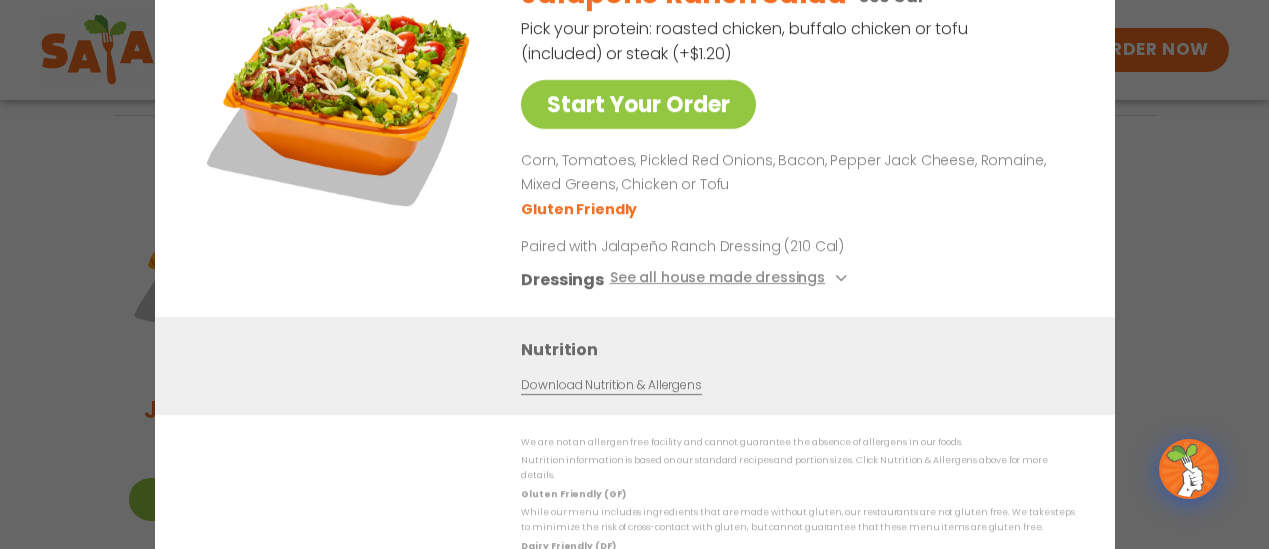 click on "Start Your Order Jalapeño Ranch Salad  360 Cal  Pick your protein: roasted chicken, buffalo chicken or tofu (included) or steak (+$1.20)   Start Your Order Corn, Tomatoes, Pickled Red Onions, Bacon, Pepper Jack Cheese, Romaine, Mixed Greens, Chicken or Tofu Gluten Friendly Paired with Jalapeño Ranch Dressing (210 Cal) Dressings   See all house made dressings    Jalapeño Ranch GF   Balsamic Vinaigrette GF DF V   BBQ Ranch GF   Caesar GF   Creamy Blue Cheese GF   Creamy Greek GF   Ranch GF   Thai Peanut GF DF Nutrition   Download Nutrition & Allergens We are not an allergen free facility and cannot guarantee the absence of allergens in our foods. Nutrition information is based on our standard recipes and portion sizes. Click Nutrition & Allergens above for more details. Gluten Friendly (GF) Dairy Friendly (DF)" at bounding box center [634, 274] 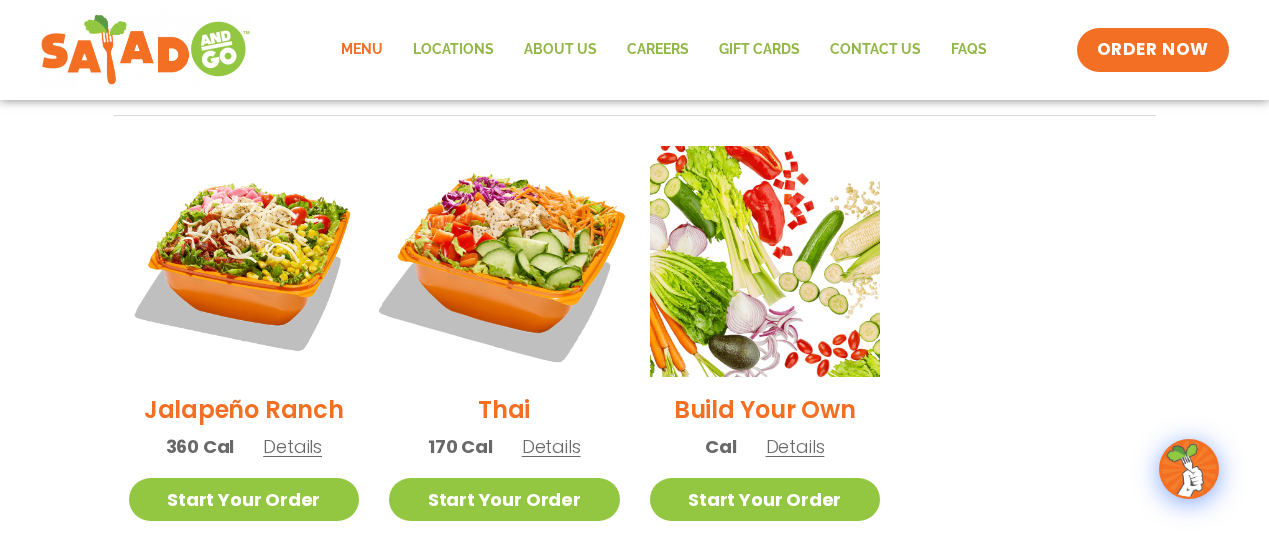 click at bounding box center [504, 261] 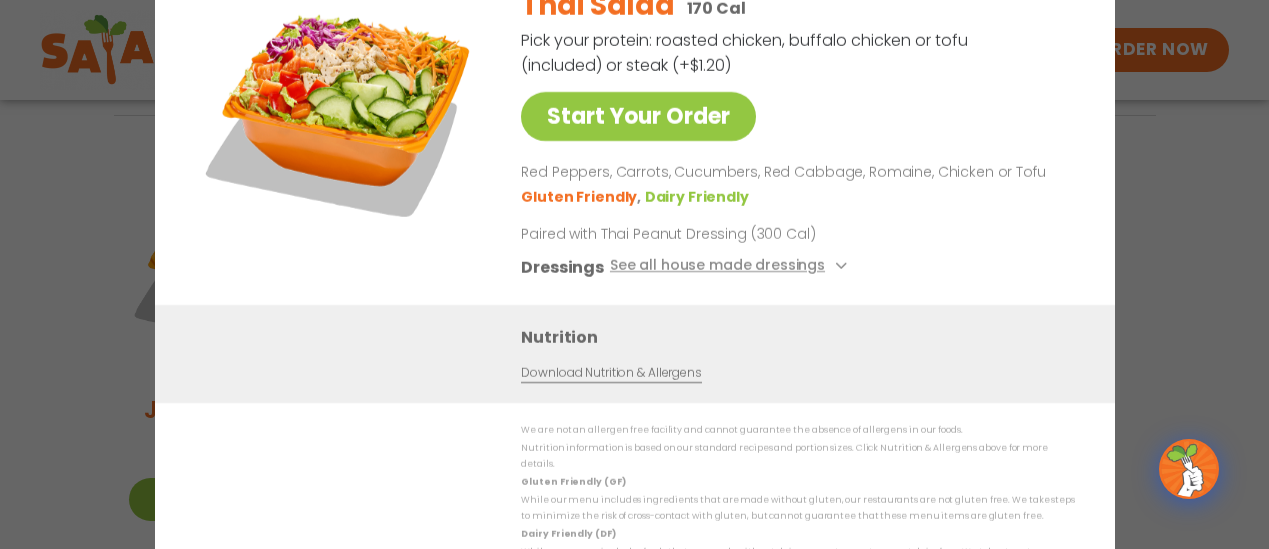 click on "Start Your Order Thai Salad  170 Cal  Pick your protein: roasted chicken, buffalo chicken or tofu (included) or steak (+$1.20)   Start Your Order Red Peppers, Carrots, Cucumbers, Red Cabbage, Romaine, Chicken or Tofu Gluten Friendly Dairy Friendly Paired with Thai Peanut Dressing (300 Cal) Dressings   See all house made dressings    Thai Peanut GF DF   Balsamic Vinaigrette GF DF V   BBQ Ranch GF   Caesar GF   Creamy Blue Cheese GF   Creamy Greek GF   Jalapeño Ranch GF   Ranch GF Nutrition   Download Nutrition & Allergens We are not an allergen free facility and cannot guarantee the absence of allergens in our foods. Nutrition information is based on our standard recipes and portion sizes. Click Nutrition & Allergens above for more details. Gluten Friendly (GF) While our menu includes ingredients that are made without gluten, our restaurants are not gluten free. We take steps to minimize the risk of cross-contact with gluten, but cannot guarantee that these menu items are gluten free." at bounding box center (634, 274) 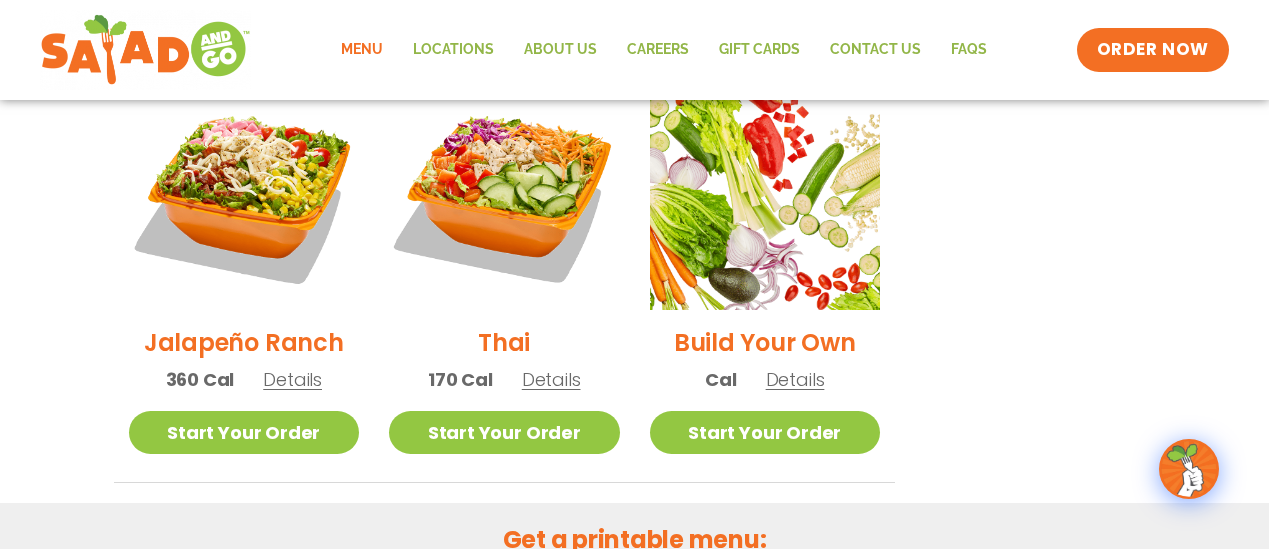 scroll, scrollTop: 1488, scrollLeft: 0, axis: vertical 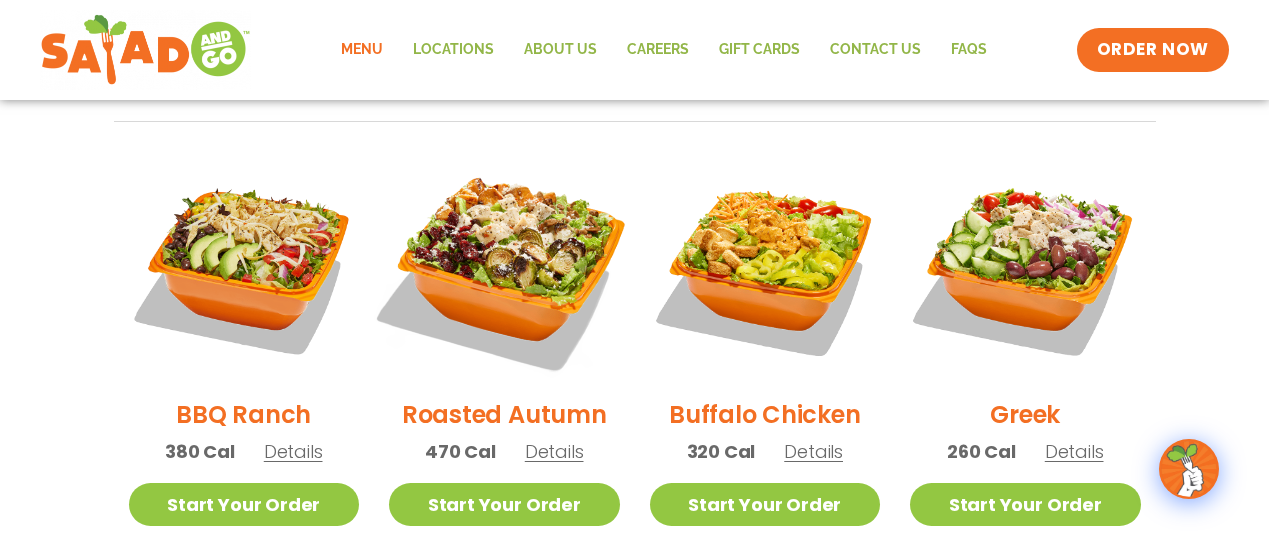 click at bounding box center (504, 266) 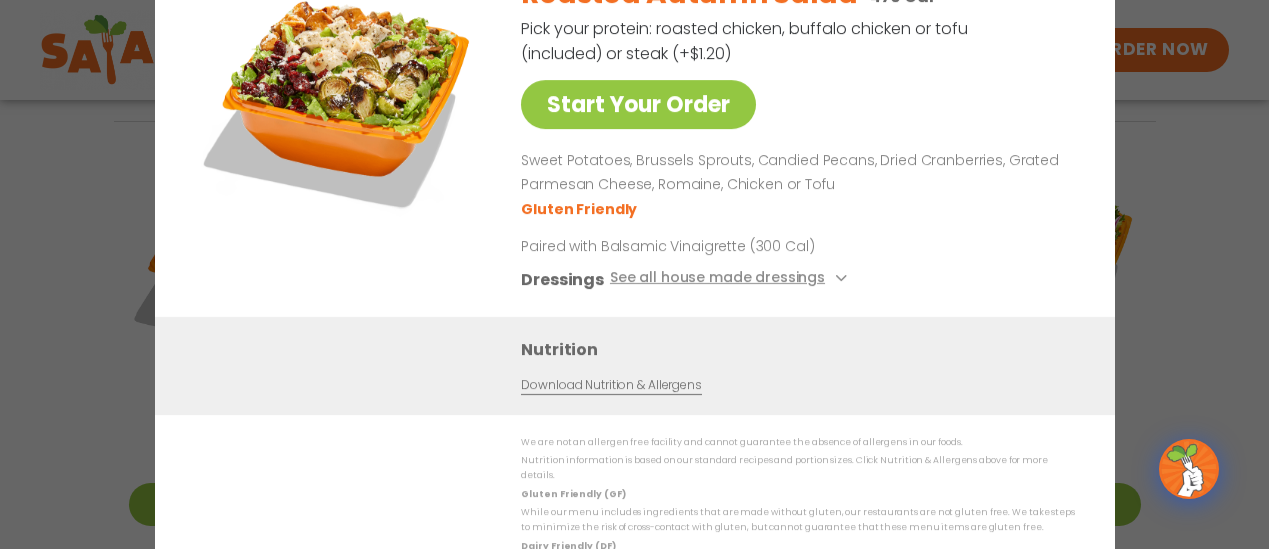 click on "Start Your Order Roasted Autumn Salad  470 Cal  Pick your protein: roasted chicken, buffalo chicken or tofu (included) or steak (+$1.20)   Start Your Order Sweet Potatoes, Brussels Sprouts, Candied Pecans, Dried Cranberries, Grated Parmesan Cheese, Romaine, Chicken or Tofu Gluten Friendly Paired with Balsamic Vinaigrette (300 Cal) Dressings   See all house made dressings    Caesar GF   Balsamic Vinaigrette GF DF V   BBQ Ranch GF   Creamy Blue Cheese GF   Creamy Greek GF   Jalapeño Ranch GF   Ranch GF   Thai Peanut GF DF Nutrition   Download Nutrition & Allergens We are not an allergen free facility and cannot guarantee the absence of allergens in our foods. Nutrition information is based on our standard recipes and portion sizes. Click Nutrition & Allergens above for more details. Gluten Friendly (GF) Dairy Friendly (DF)" at bounding box center [634, 274] 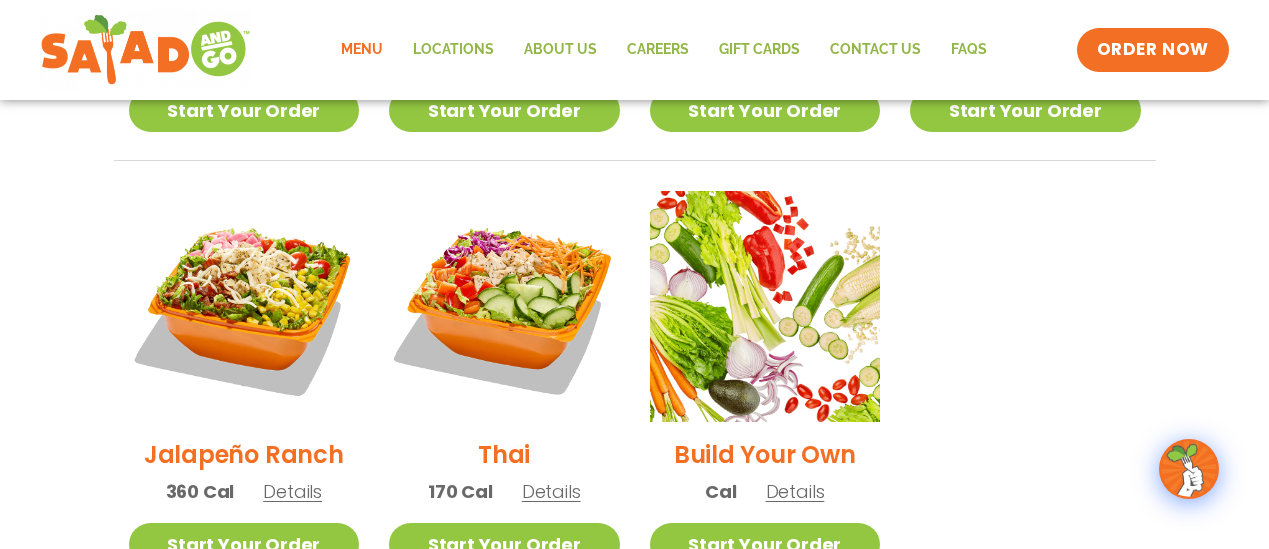 scroll, scrollTop: 1378, scrollLeft: 0, axis: vertical 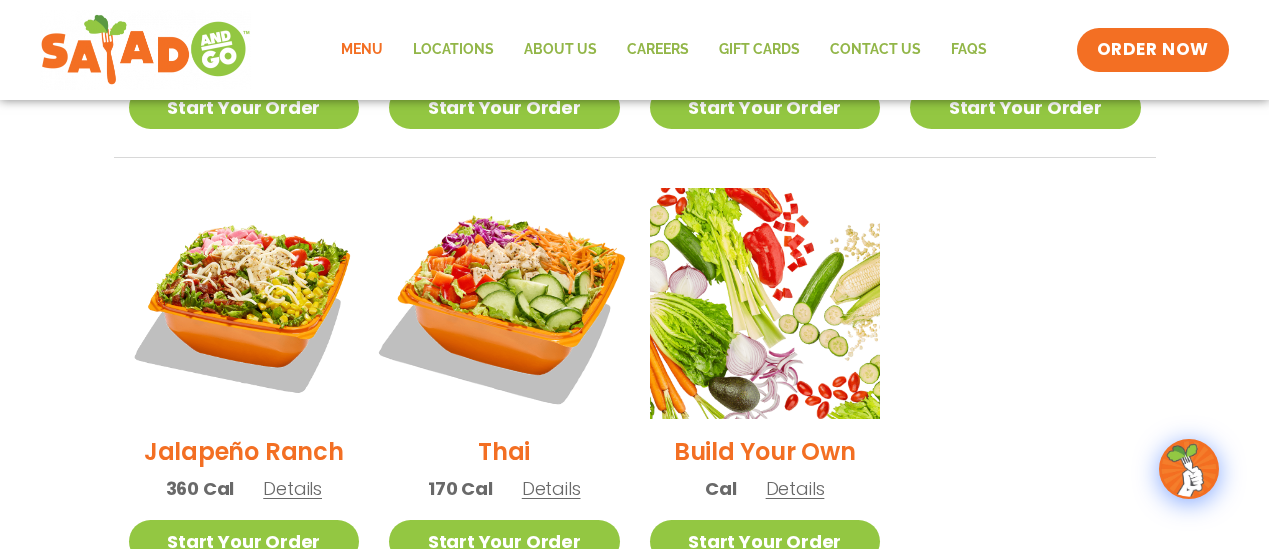 click at bounding box center [504, 303] 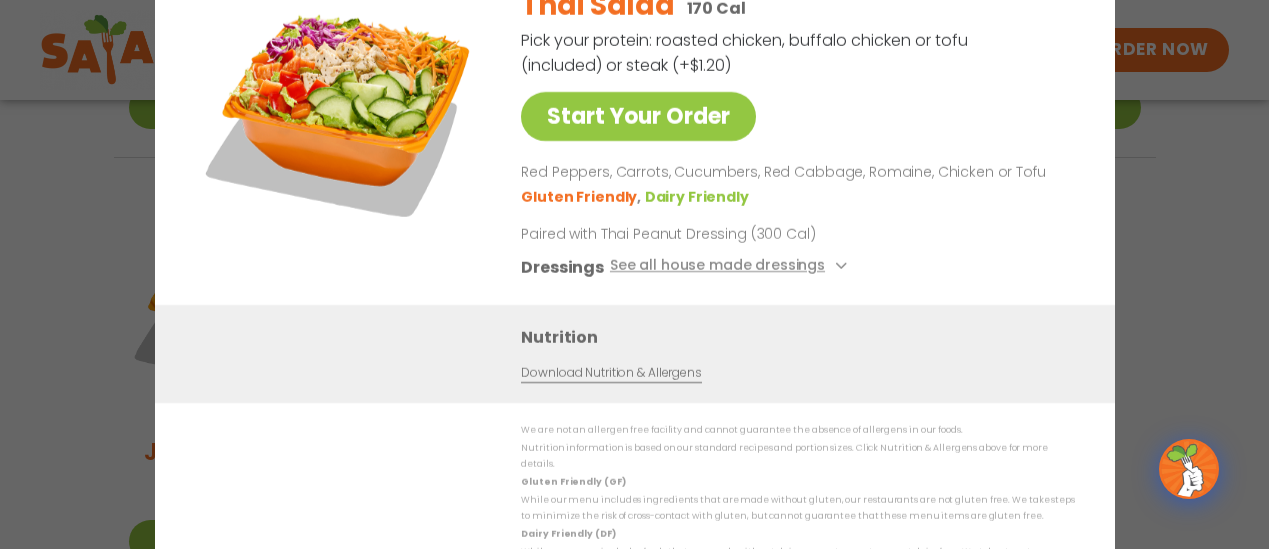 click on "Start Your Order Thai Salad  170 Cal  Pick your protein: roasted chicken, buffalo chicken or tofu (included) or steak (+$1.20)   Start Your Order Red Peppers, Carrots, Cucumbers, Red Cabbage, Romaine, Chicken or Tofu Gluten Friendly Dairy Friendly Paired with Thai Peanut Dressing (300 Cal) Dressings   See all house made dressings    Thai Peanut GF DF   Balsamic Vinaigrette GF DF V   BBQ Ranch GF   Caesar GF   Creamy Blue Cheese GF   Creamy Greek GF   Jalapeño Ranch GF   Ranch GF Nutrition   Download Nutrition & Allergens We are not an allergen free facility and cannot guarantee the absence of allergens in our foods. Nutrition information is based on our standard recipes and portion sizes. Click Nutrition & Allergens above for more details. Gluten Friendly (GF) While our menu includes ingredients that are made without gluten, our restaurants are not gluten free. We take steps to minimize the risk of cross-contact with gluten, but cannot guarantee that these menu items are gluten free." at bounding box center (634, 274) 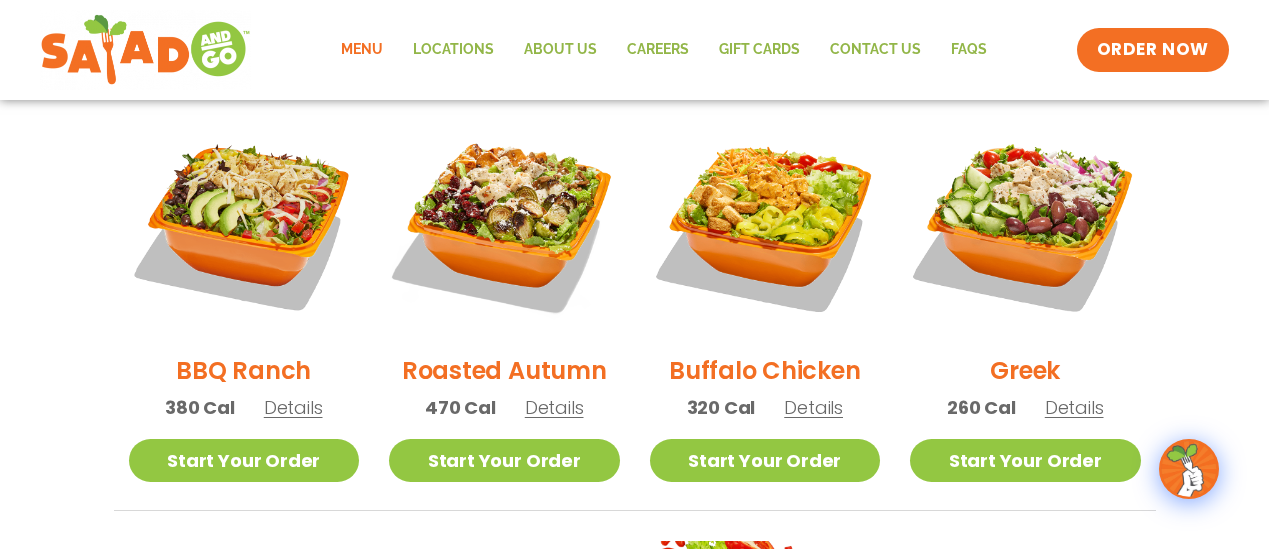 scroll, scrollTop: 1007, scrollLeft: 0, axis: vertical 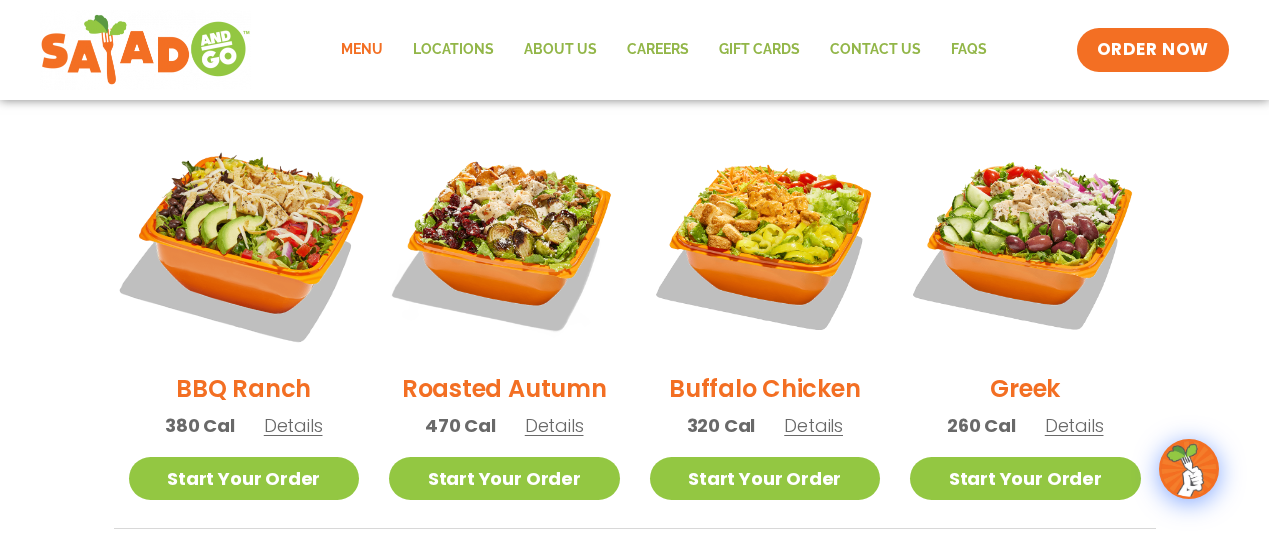 click at bounding box center [243, 240] 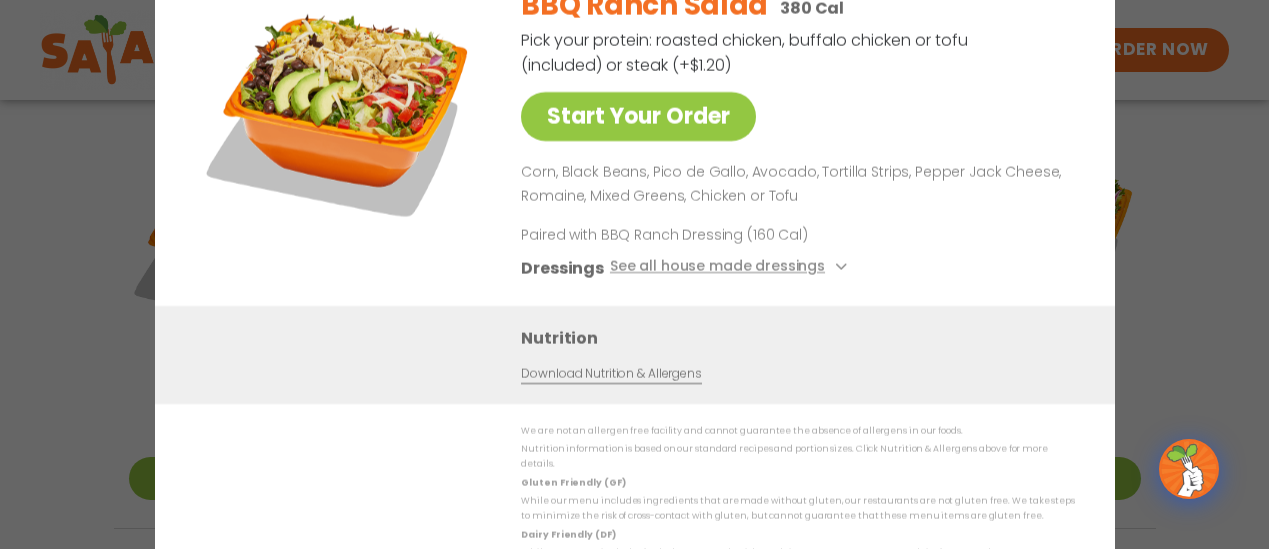 click on "Start Your Order BBQ Ranch Salad  380 Cal  Pick your protein: roasted chicken, buffalo chicken or tofu (included) or steak (+$1.20)   Start Your Order Corn, Black Beans, Pico de Gallo, Avocado, Tortilla Strips, Pepper Jack Cheese, Romaine, Mixed Greens, Chicken or Tofu Paired with BBQ Ranch Dressing (160 Cal) Dressings   See all house made dressings    BBQ Ranch GF   Balsamic Vinaigrette GF DF V   Caesar GF   Creamy Blue Cheese GF   Creamy Greek GF   Jalapeño Ranch GF   Ranch GF   Thai Peanut GF DF Nutrition   Download Nutrition & Allergens We are not an allergen free facility and cannot guarantee the absence of allergens in our foods. Nutrition information is based on our standard recipes and portion sizes. Click Nutrition & Allergens above for more details. Gluten Friendly (GF) Dairy Friendly (DF)" at bounding box center (634, 274) 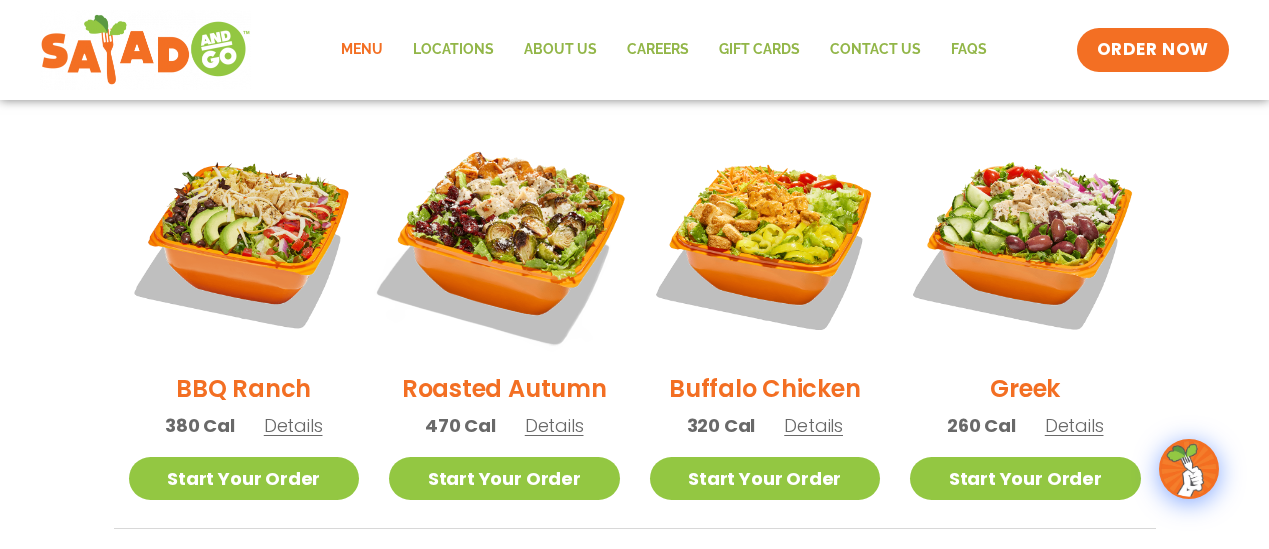 click at bounding box center (504, 240) 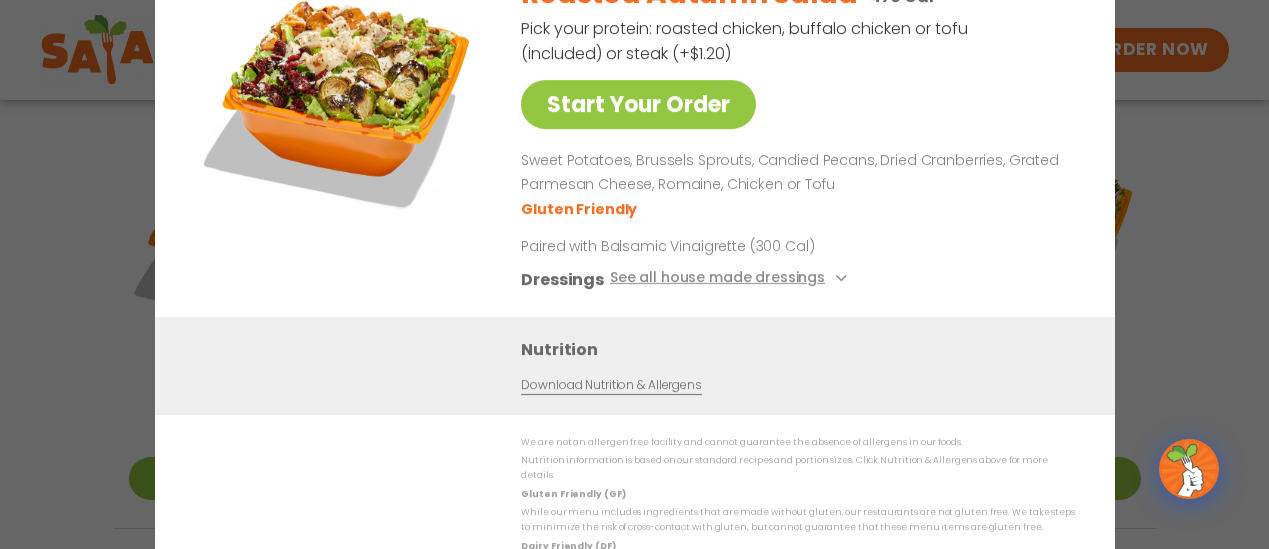 click on "Start Your Order Roasted Autumn Salad  470 Cal  Pick your protein: roasted chicken, buffalo chicken or tofu (included) or steak (+$1.20)   Start Your Order Sweet Potatoes, Brussels Sprouts, Candied Pecans, Dried Cranberries, Grated Parmesan Cheese, Romaine, Chicken or Tofu Gluten Friendly Paired with Balsamic Vinaigrette (300 Cal) Dressings   See all house made dressings    Caesar GF   Balsamic Vinaigrette GF DF V   BBQ Ranch GF   Creamy Blue Cheese GF   Creamy Greek GF   Jalapeño Ranch GF   Ranch GF   Thai Peanut GF DF Nutrition   Download Nutrition & Allergens We are not an allergen free facility and cannot guarantee the absence of allergens in our foods. Nutrition information is based on our standard recipes and portion sizes. Click Nutrition & Allergens above for more details. Gluten Friendly (GF) Dairy Friendly (DF)" at bounding box center (634, 274) 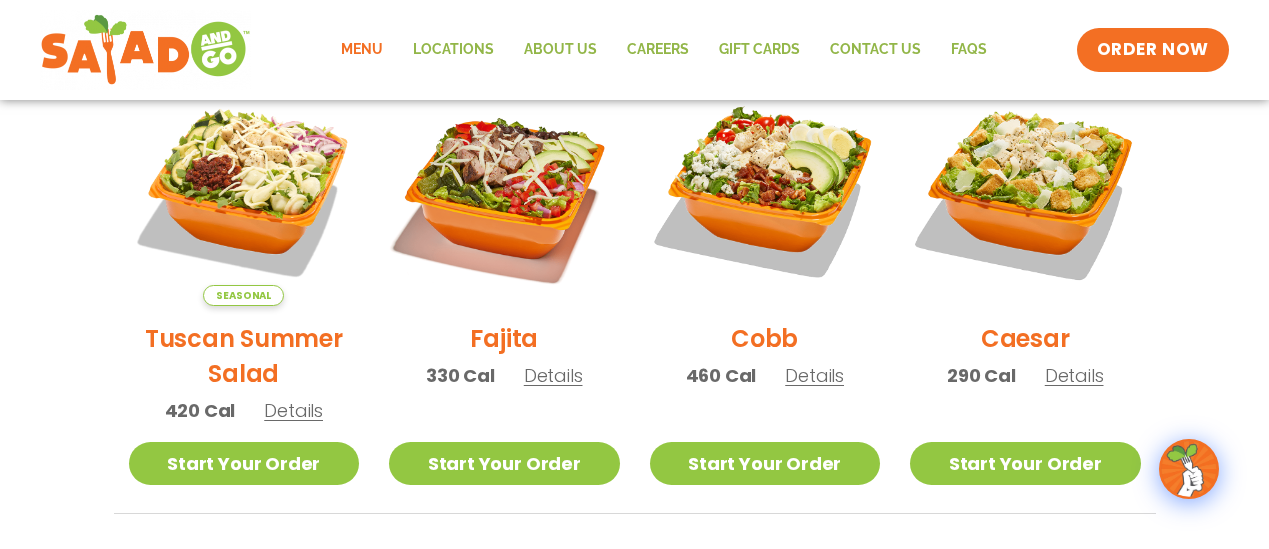 scroll, scrollTop: 593, scrollLeft: 0, axis: vertical 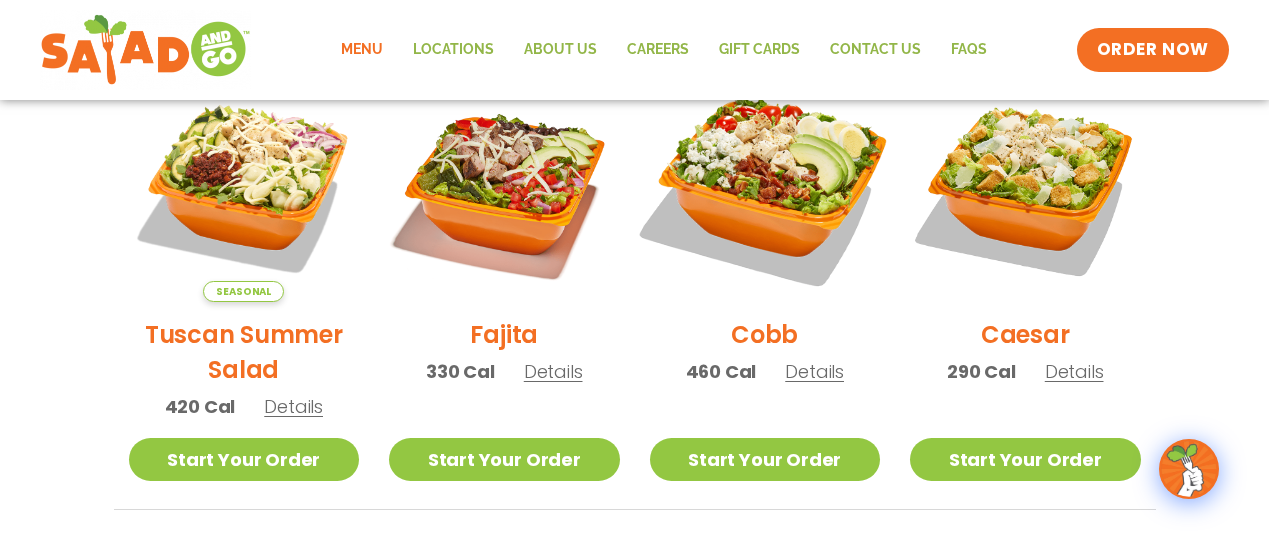 click at bounding box center [764, 186] 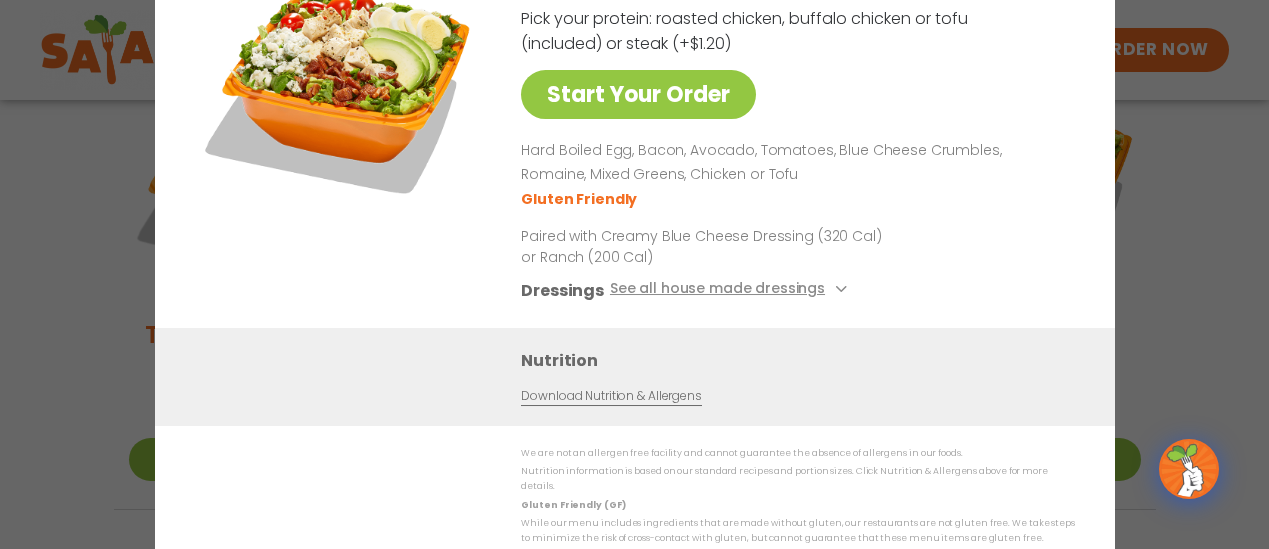 click on "Start Your Order Cobb Salad  460 Cal  Pick your protein: roasted chicken, buffalo chicken or tofu (included) or steak (+$1.20)   Start Your Order Hard Boiled Egg, Bacon, Avocado, Tomatoes, Blue Cheese Crumbles, Romaine, Mixed Greens, Chicken or Tofu Gluten Friendly Paired with Creamy Blue Cheese Dressing (320 Cal) or Ranch (200 Cal) Dressings   See all house made dressings    Creamy Blue Cheese GF   Balsamic Vinaigrette GF DF V   BBQ Ranch GF   Caesar GF   Creamy Greek GF   Jalapeño Ranch GF   Ranch GF   Thai Peanut GF DF Nutrition   Download Nutrition & Allergens We are not an allergen free facility and cannot guarantee the absence of allergens in our foods. Nutrition information is based on our standard recipes and portion sizes. Click Nutrition & Allergens above for more details. Gluten Friendly (GF) Dairy Friendly (DF)" at bounding box center (634, 274) 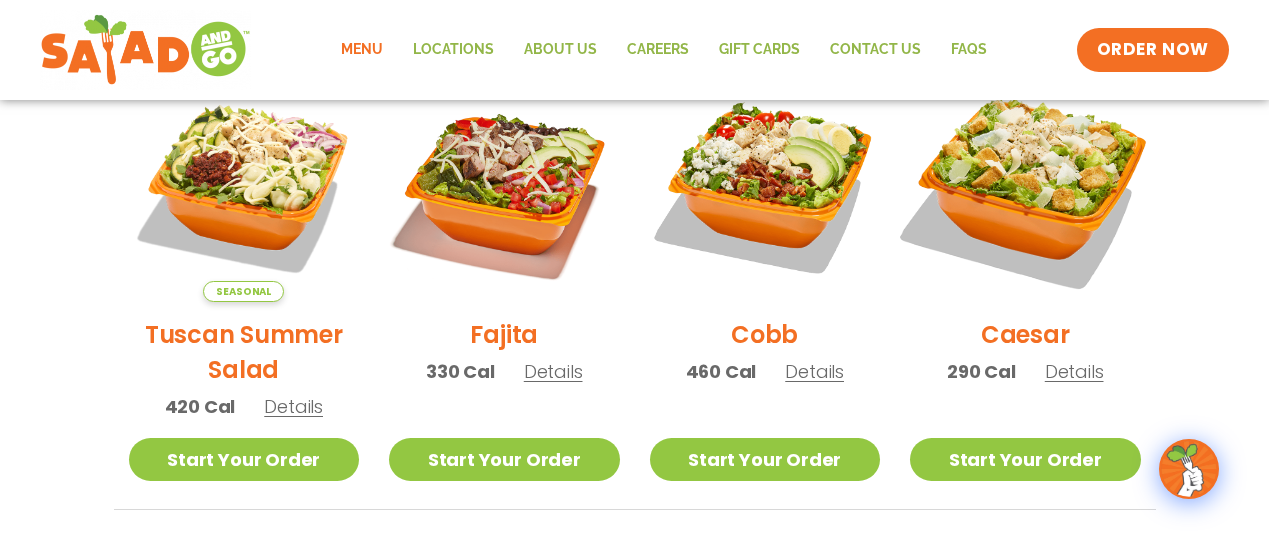 click at bounding box center (1025, 186) 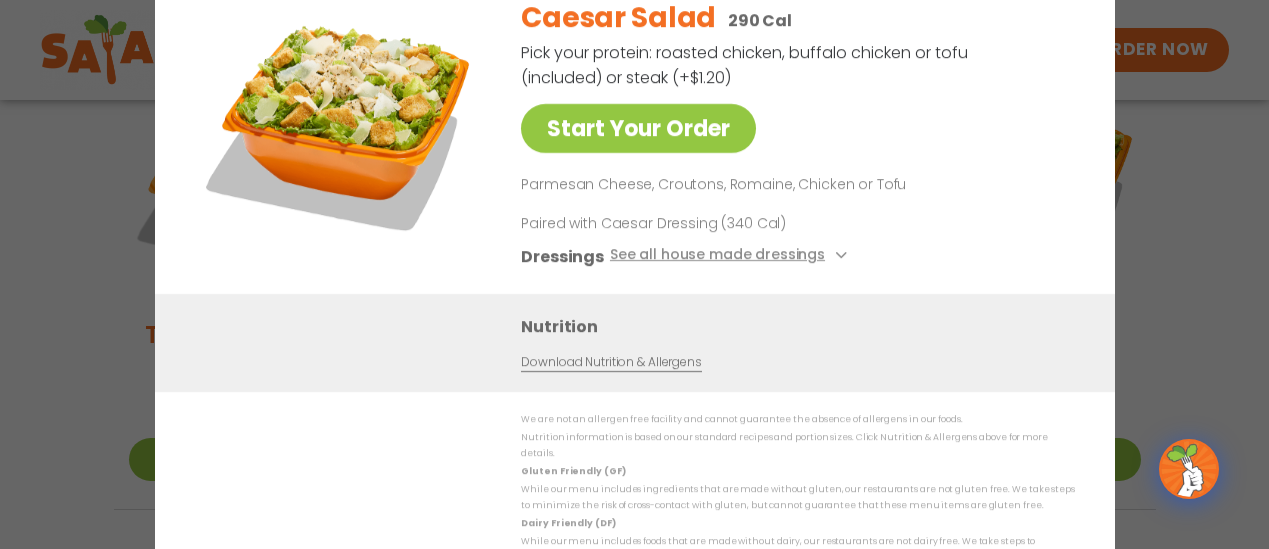 click on "Start Your Order Caesar Salad  290 Cal  Pick your protein: roasted chicken, buffalo chicken or tofu (included) or steak (+$1.20)   Start Your Order Parmesan Cheese, Croutons, Romaine, Chicken or Tofu Paired with Caesar Dressing (340 Cal) Dressings   See all house made dressings    Caesar GF   Balsamic Vinaigrette GF DF V   BBQ Ranch GF   Creamy Blue Cheese GF   Creamy Greek GF   Jalapeño Ranch GF   Ranch GF   Thai Peanut GF DF Nutrition   Download Nutrition & Allergens We are not an allergen free facility and cannot guarantee the absence of allergens in our foods. Nutrition information is based on our standard recipes and portion sizes. Click Nutrition & Allergens above for more details. Gluten Friendly (GF) While our menu includes ingredients that are made without gluten, our restaurants are not gluten free. We take steps to minimize the risk of cross-contact with gluten, but cannot guarantee that these menu items are gluten free. Dairy Friendly (DF)" at bounding box center (634, 274) 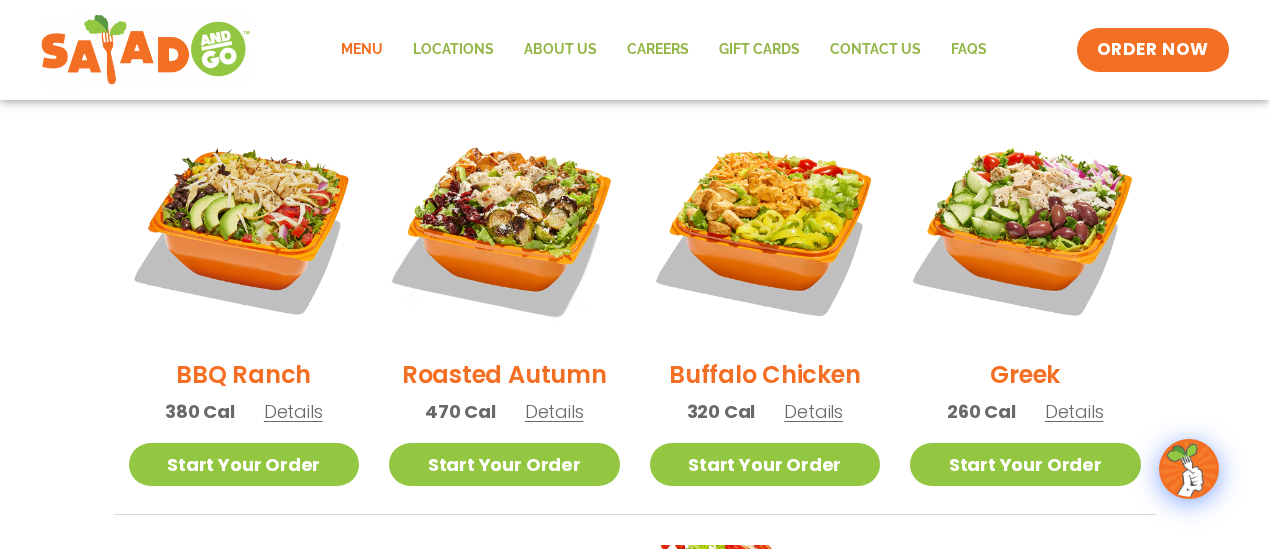 scroll, scrollTop: 1024, scrollLeft: 0, axis: vertical 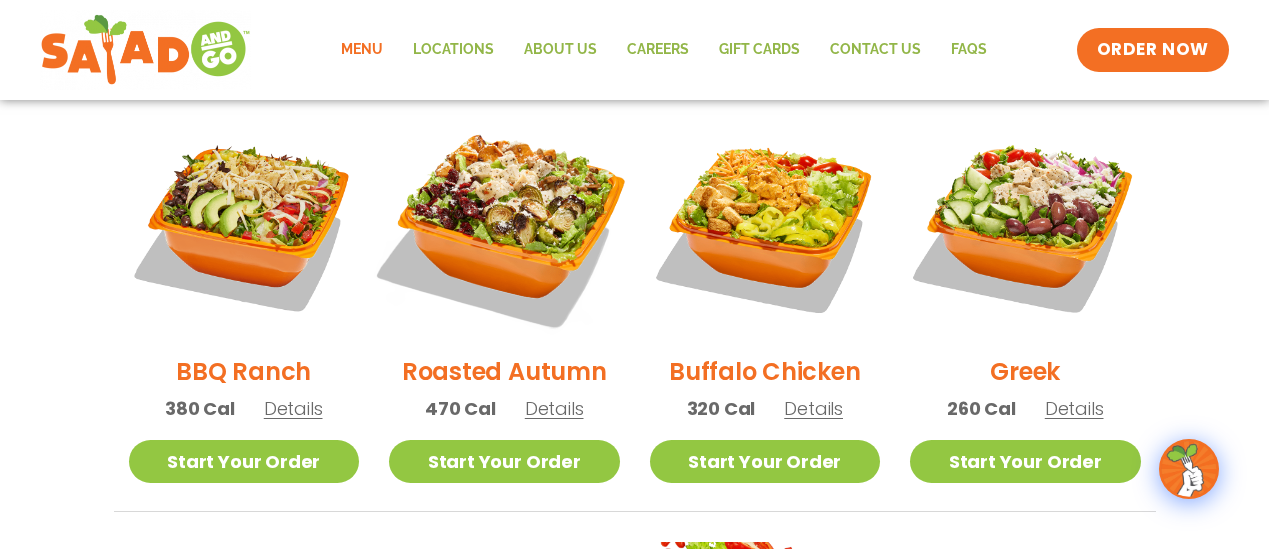 click at bounding box center [504, 223] 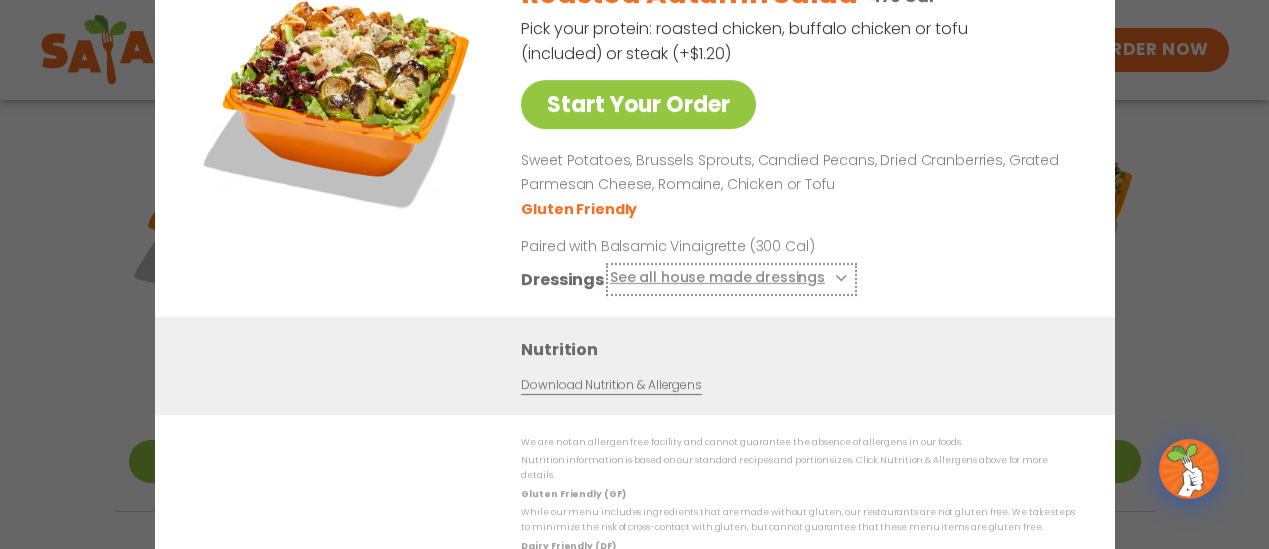 click on "See all house made dressings" at bounding box center [730, 279] 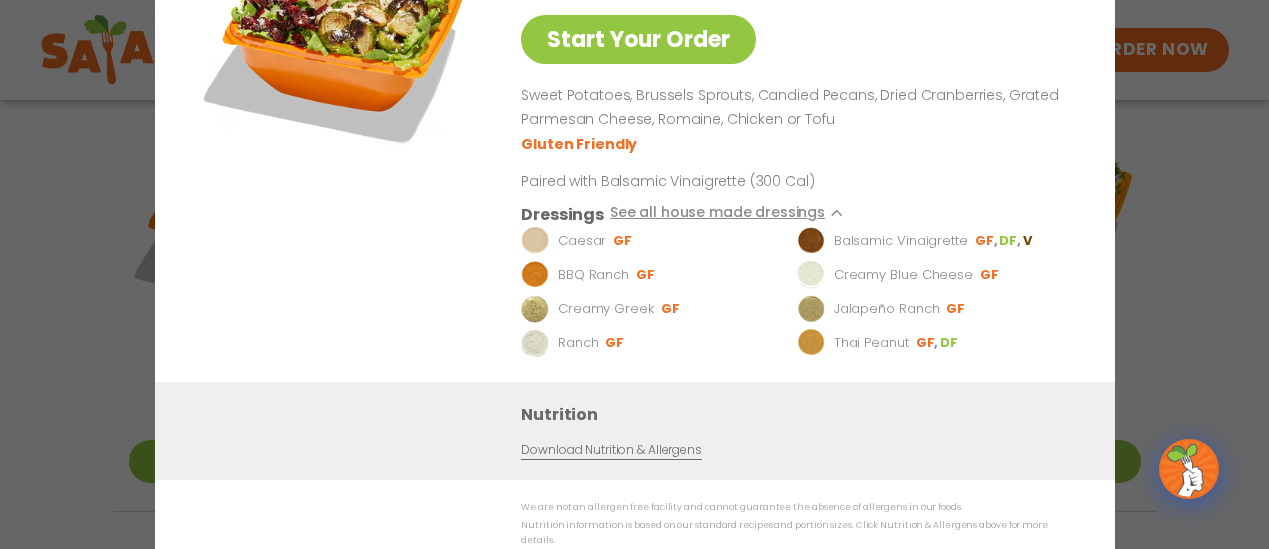 click on "Start Your Order Roasted Autumn Salad  470 Cal  Pick your protein: roasted chicken, buffalo chicken or tofu (included) or steak (+$1.20)   Start Your Order Sweet Potatoes, Brussels Sprouts, Candied Pecans, Dried Cranberries, Grated Parmesan Cheese, Romaine, Chicken or Tofu Gluten Friendly Paired with Balsamic Vinaigrette (300 Cal) Dressings   See all house made dressings    Caesar GF   Balsamic Vinaigrette GF DF V   BBQ Ranch GF   Creamy Blue Cheese GF   Creamy Greek GF   Jalapeño Ranch GF   Ranch GF   Thai Peanut GF DF Nutrition   Download Nutrition & Allergens We are not an allergen free facility and cannot guarantee the absence of allergens in our foods. Nutrition information is based on our standard recipes and portion sizes. Click Nutrition & Allergens above for more details. Gluten Friendly (GF) Dairy Friendly (DF)" at bounding box center (634, 274) 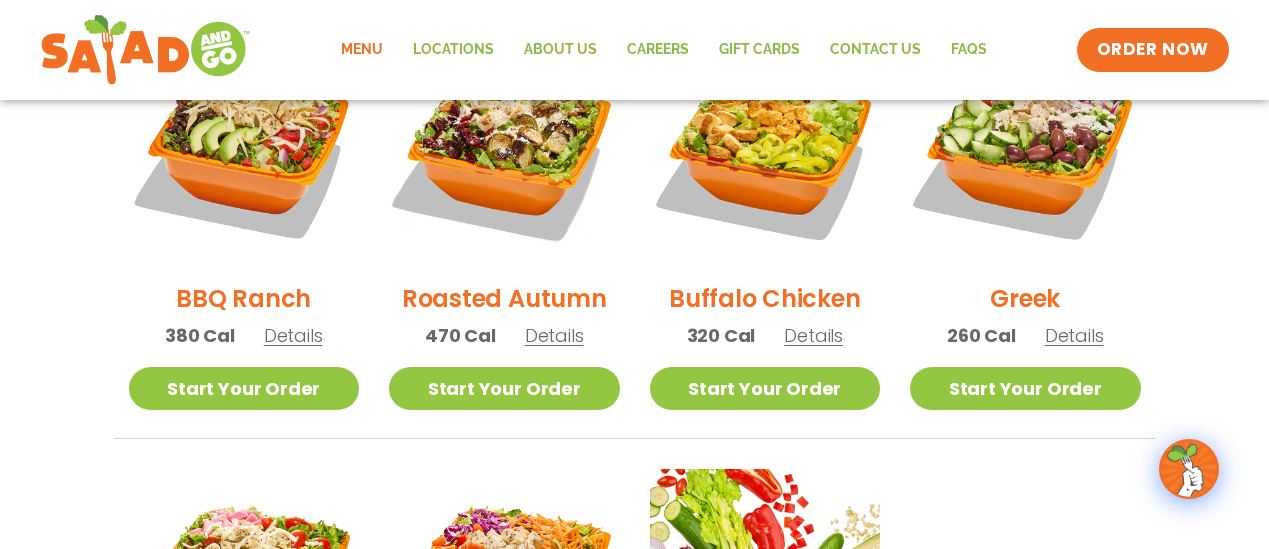 scroll, scrollTop: 1064, scrollLeft: 0, axis: vertical 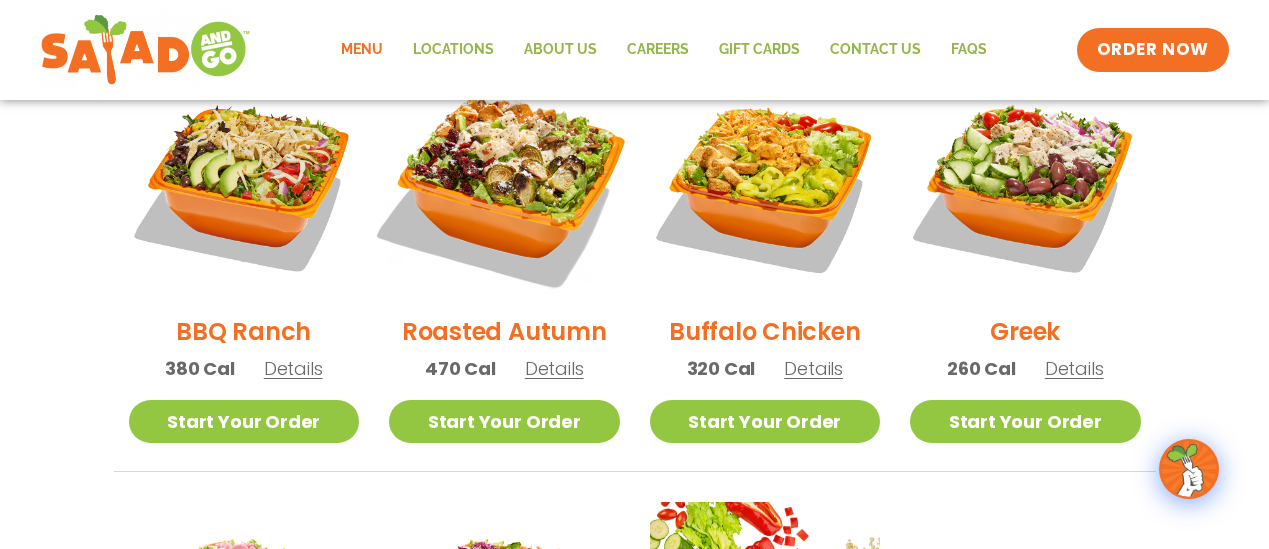 click at bounding box center (504, 183) 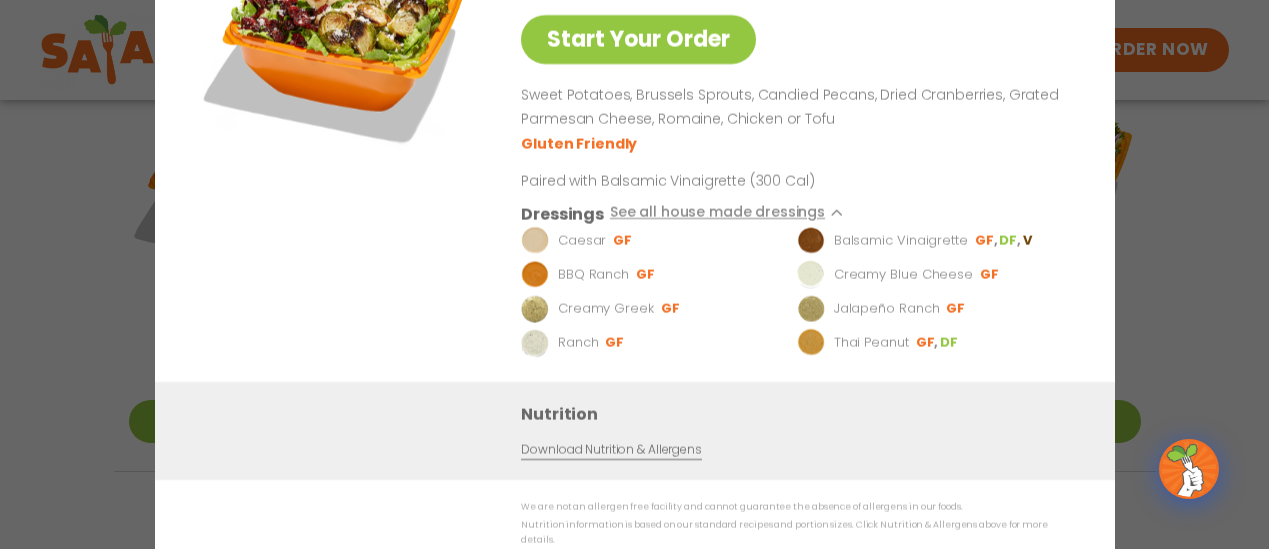 click on "Start Your Order Roasted Autumn Salad  470 Cal  Pick your protein: roasted chicken, buffalo chicken or tofu (included) or steak (+$1.20)   Start Your Order Sweet Potatoes, Brussels Sprouts, Candied Pecans, Dried Cranberries, Grated Parmesan Cheese, Romaine, Chicken or Tofu Gluten Friendly Paired with Balsamic Vinaigrette (300 Cal) Dressings   See all house made dressings    Caesar GF   Balsamic Vinaigrette GF DF V   BBQ Ranch GF   Creamy Blue Cheese GF   Creamy Greek GF   Jalapeño Ranch GF   Ranch GF   Thai Peanut GF DF Nutrition   Download Nutrition & Allergens We are not an allergen free facility and cannot guarantee the absence of allergens in our foods. Nutrition information is based on our standard recipes and portion sizes. Click Nutrition & Allergens above for more details. Gluten Friendly (GF) Dairy Friendly (DF)" at bounding box center [634, 274] 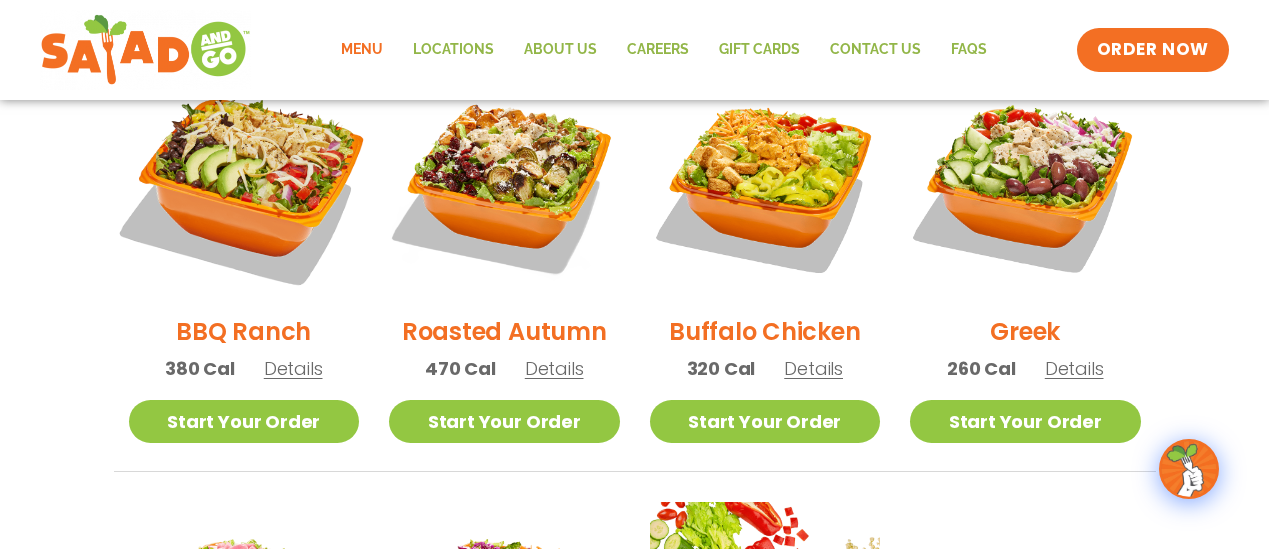 click at bounding box center [243, 183] 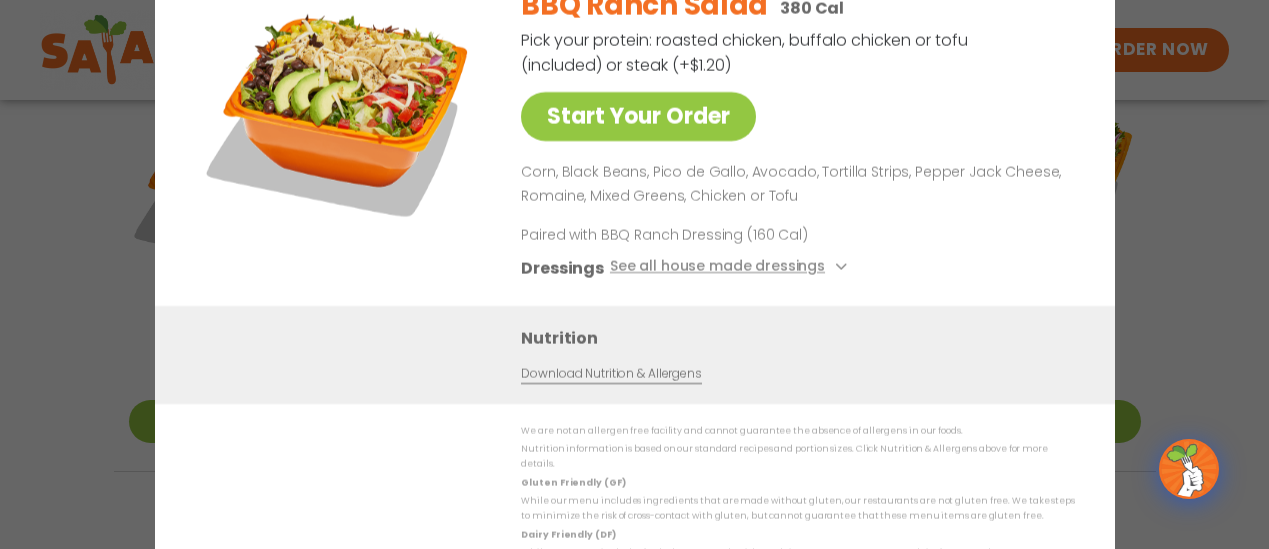 click on "Start Your Order BBQ Ranch Salad  380 Cal  Pick your protein: roasted chicken, buffalo chicken or tofu (included) or steak (+$1.20)   Start Your Order Corn, Black Beans, Pico de Gallo, Avocado, Tortilla Strips, Pepper Jack Cheese, Romaine, Mixed Greens, Chicken or Tofu Paired with BBQ Ranch Dressing (160 Cal) Dressings   See all house made dressings    BBQ Ranch GF   Balsamic Vinaigrette GF DF V   Caesar GF   Creamy Blue Cheese GF   Creamy Greek GF   Jalapeño Ranch GF   Ranch GF   Thai Peanut GF DF Nutrition   Download Nutrition & Allergens We are not an allergen free facility and cannot guarantee the absence of allergens in our foods. Nutrition information is based on our standard recipes and portion sizes. Click Nutrition & Allergens above for more details. Gluten Friendly (GF) Dairy Friendly (DF)" at bounding box center [634, 274] 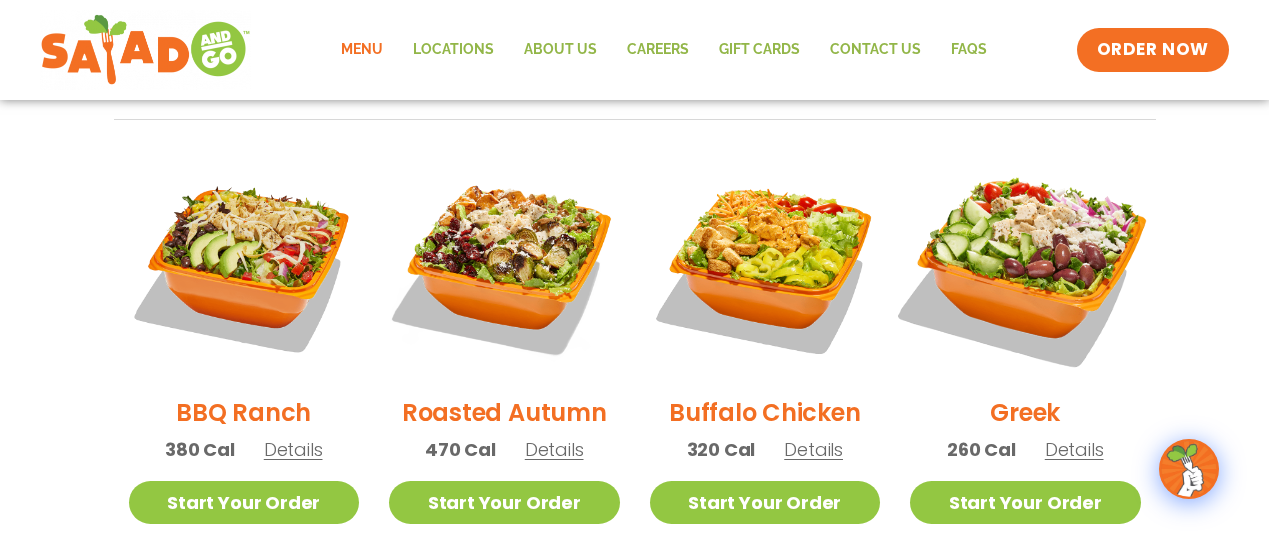 scroll, scrollTop: 991, scrollLeft: 0, axis: vertical 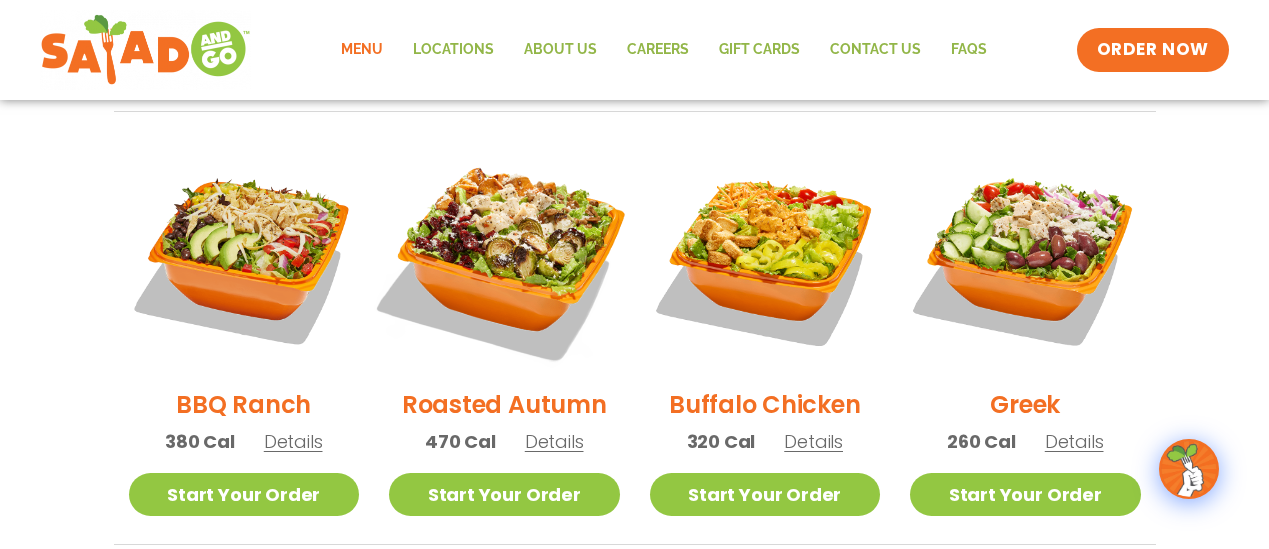 click at bounding box center (504, 256) 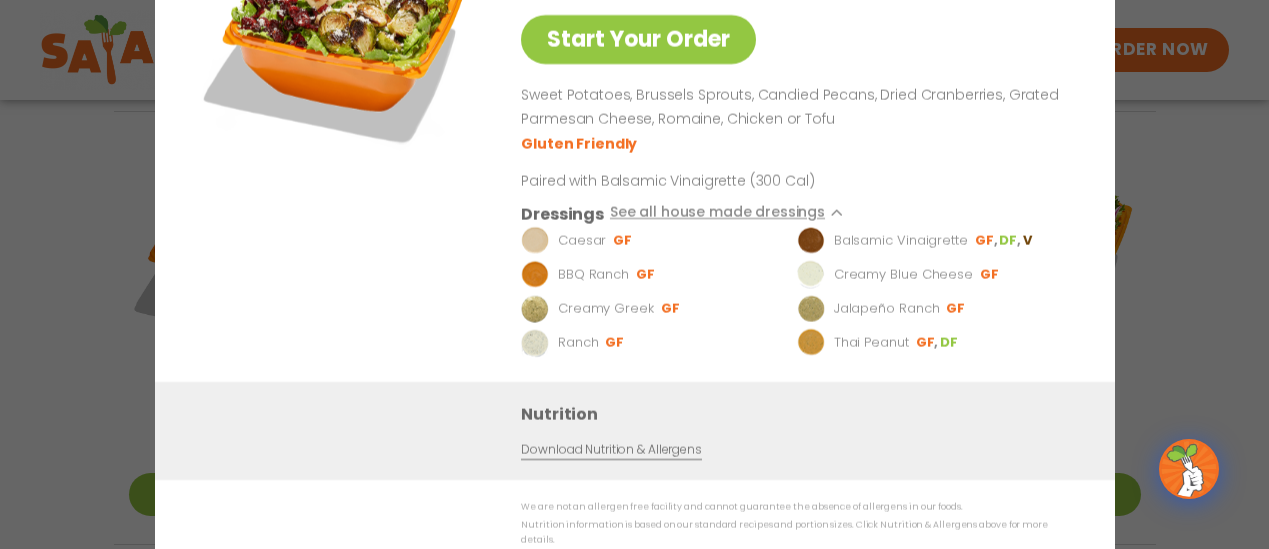 click on "Start Your Order Roasted Autumn Salad  470 Cal  Pick your protein: roasted chicken, buffalo chicken or tofu (included) or steak (+$1.20)   Start Your Order Sweet Potatoes, Brussels Sprouts, Candied Pecans, Dried Cranberries, Grated Parmesan Cheese, Romaine, Chicken or Tofu Gluten Friendly Paired with Balsamic Vinaigrette (300 Cal) Dressings   See all house made dressings    Caesar GF   Balsamic Vinaigrette GF DF V   BBQ Ranch GF   Creamy Blue Cheese GF   Creamy Greek GF   Jalapeño Ranch GF   Ranch GF   Thai Peanut GF DF Nutrition   Download Nutrition & Allergens We are not an allergen free facility and cannot guarantee the absence of allergens in our foods. Nutrition information is based on our standard recipes and portion sizes. Click Nutrition & Allergens above for more details. Gluten Friendly (GF) Dairy Friendly (DF)" at bounding box center (634, 274) 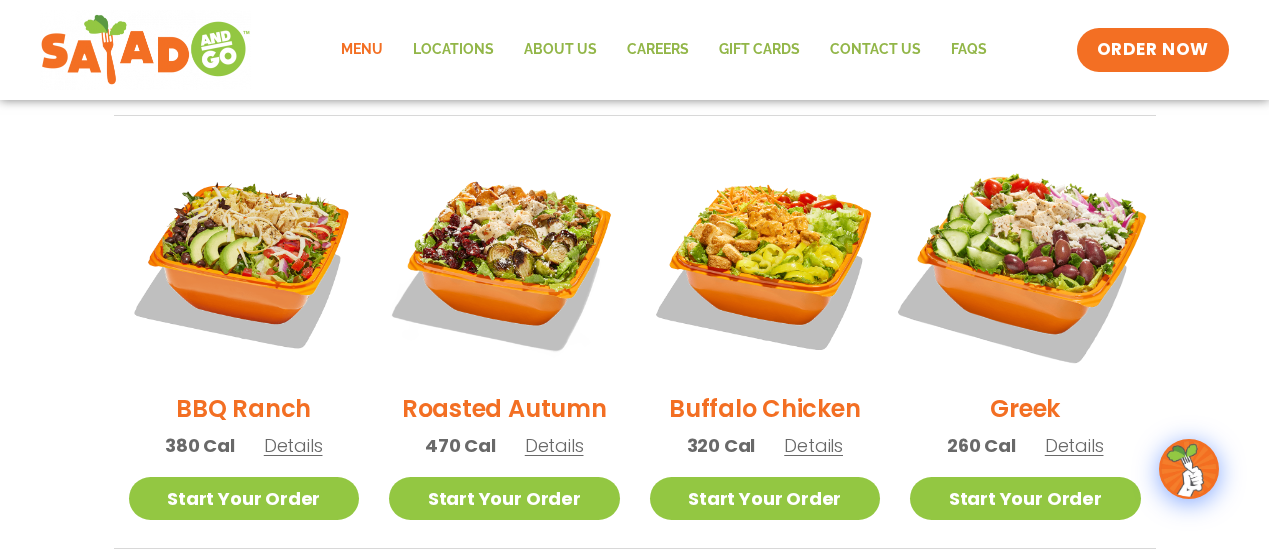 scroll, scrollTop: 988, scrollLeft: 0, axis: vertical 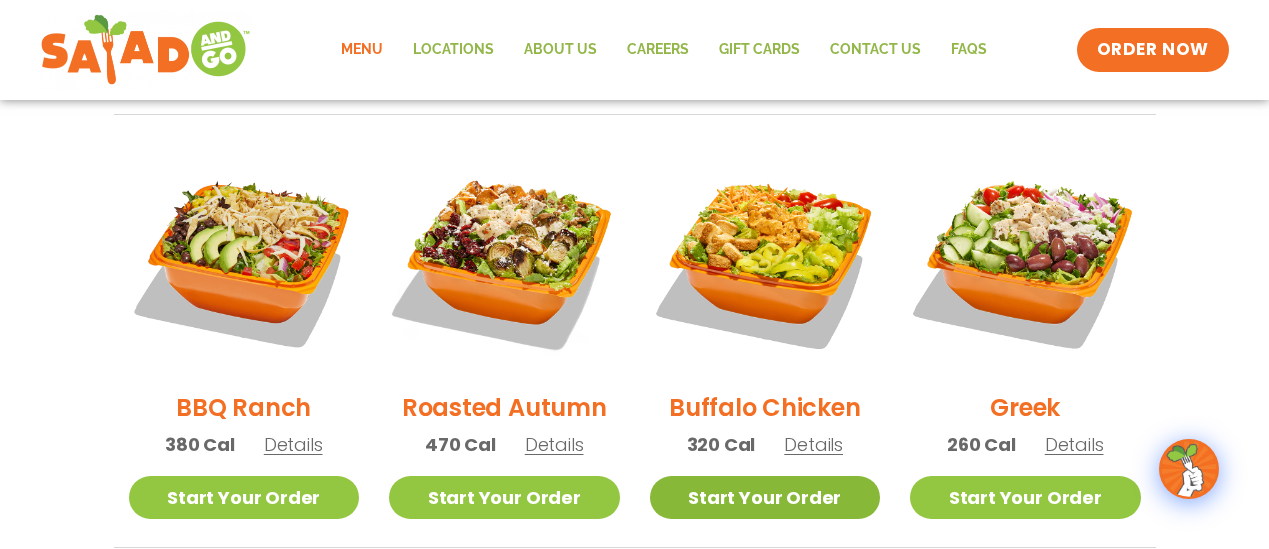 click on "Start Your Order" at bounding box center [765, 497] 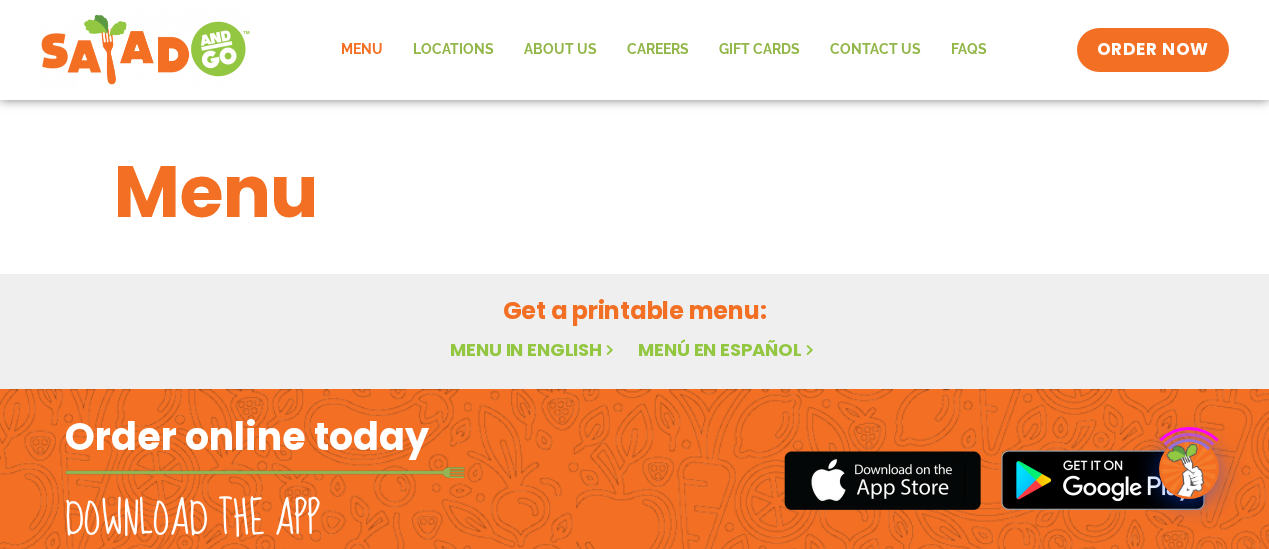 scroll, scrollTop: 0, scrollLeft: 0, axis: both 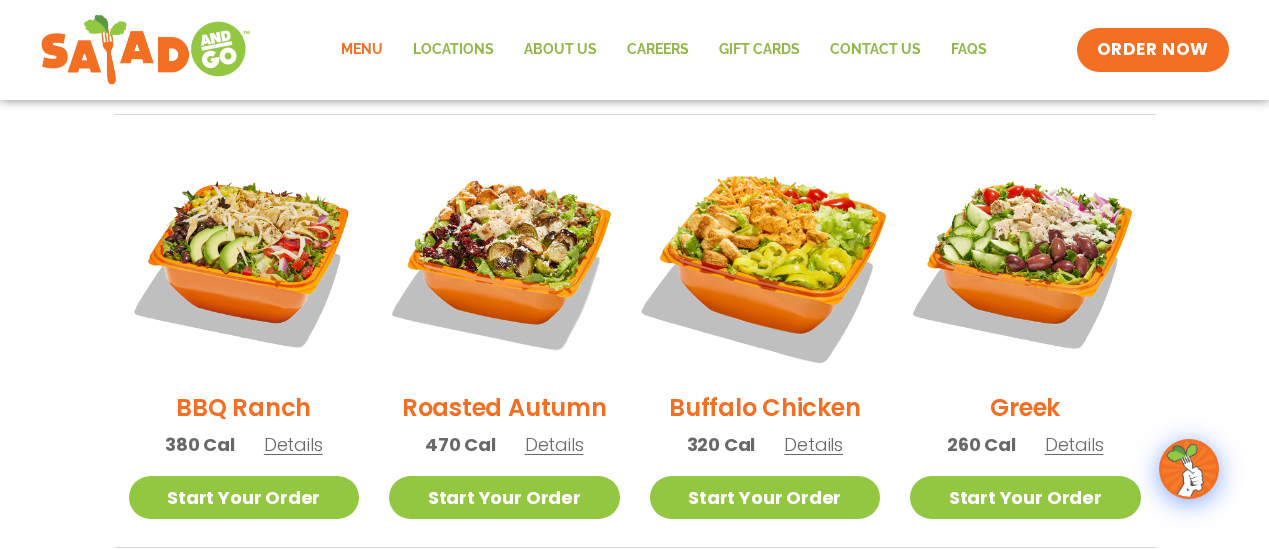 click at bounding box center [764, 259] 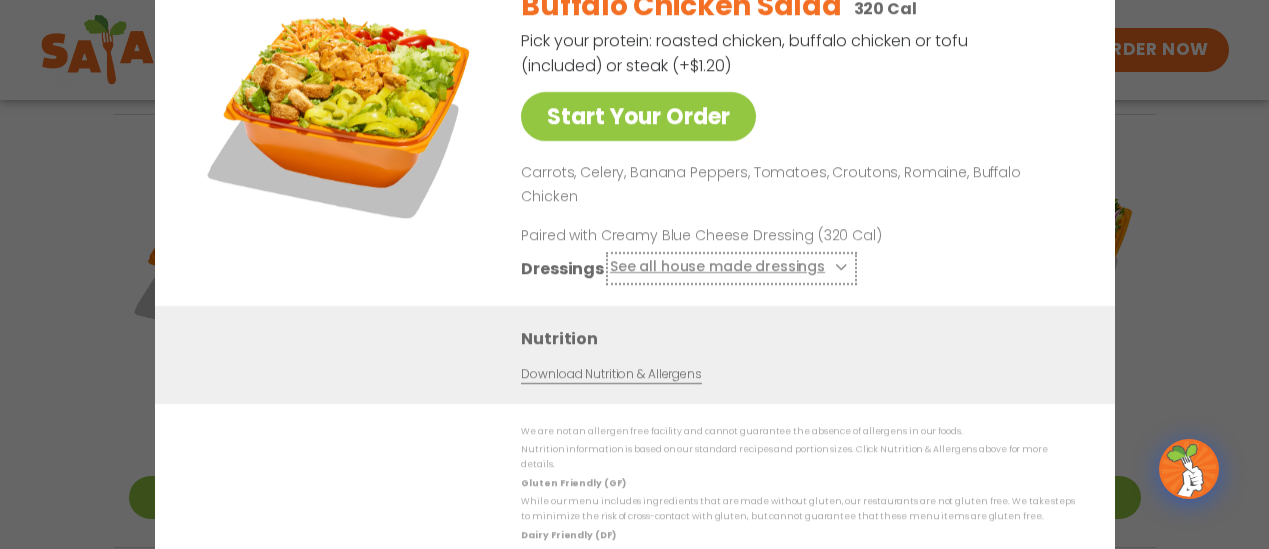 click on "See all house made dressings" at bounding box center [730, 267] 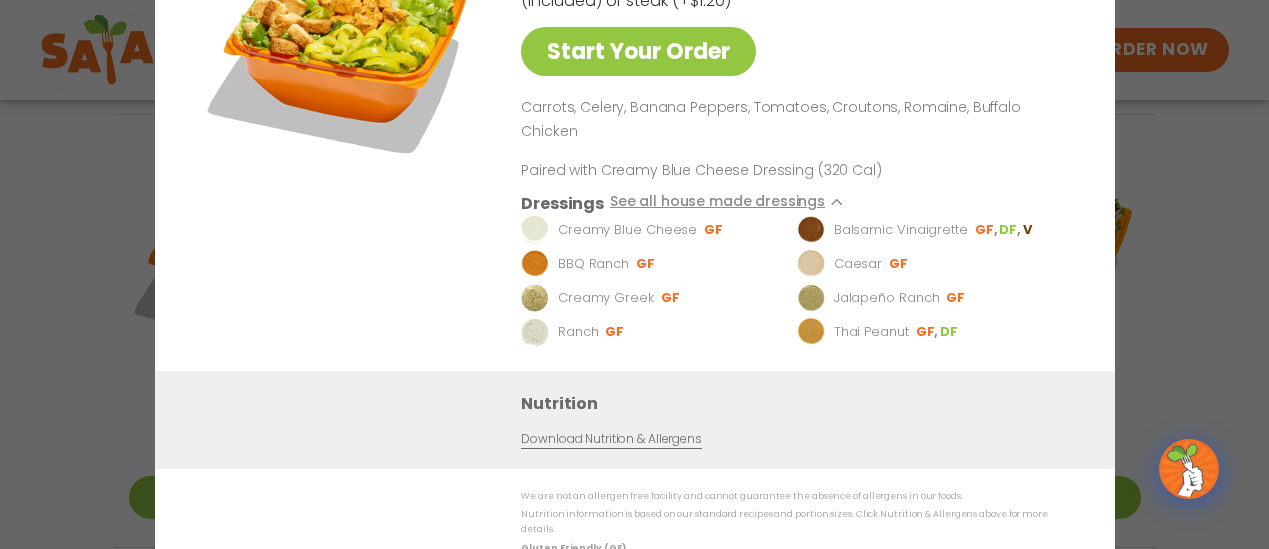click on "Start Your Order Buffalo Chicken Salad  320 Cal  Pick your protein: roasted chicken, buffalo chicken or tofu (included) or steak (+$1.20)   Start Your Order Carrots, Celery, Banana Peppers, Tomatoes, Croutons, Romaine, Buffalo Chicken Paired with Creamy Blue Cheese Dressing (320 Cal) Dressings   See all house made dressings    Creamy Blue Cheese GF   Balsamic Vinaigrette GF DF V   BBQ Ranch GF   Caesar GF   Creamy Greek GF   Jalapeño Ranch GF   Ranch GF   Thai Peanut GF DF Nutrition   Download Nutrition & Allergens We are not an allergen free facility and cannot guarantee the absence of allergens in our foods. Nutrition information is based on our standard recipes and portion sizes. Click Nutrition & Allergens above for more details. Gluten Friendly (GF) While our menu includes ingredients that are made without gluten, our restaurants are not gluten free. We take steps to minimize the risk of cross-contact with gluten, but cannot guarantee that these menu items are gluten free. Dairy Friendly (DF)" at bounding box center (634, 274) 